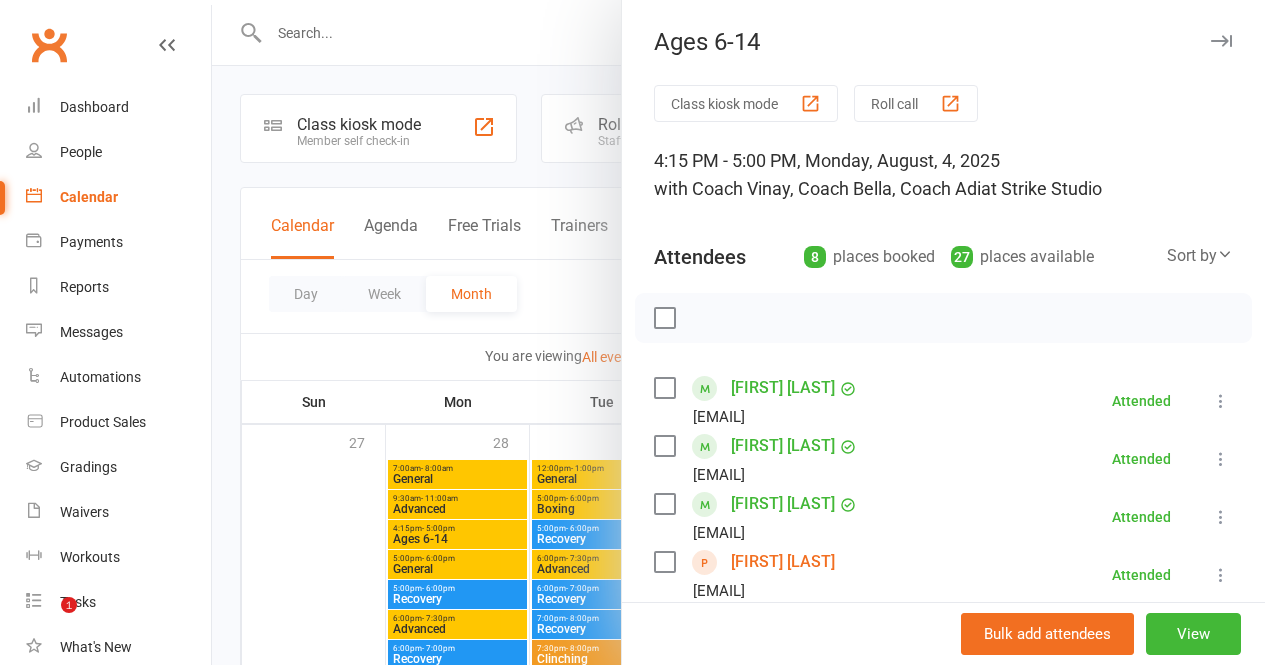 scroll, scrollTop: 510, scrollLeft: 0, axis: vertical 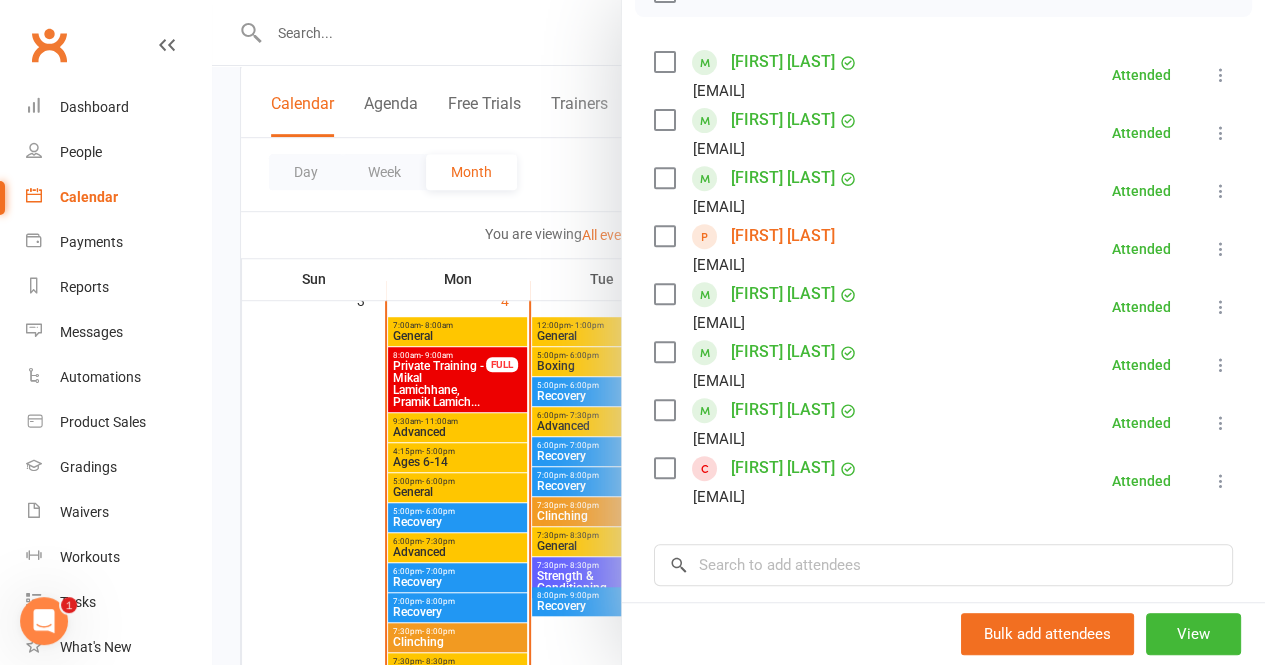 click at bounding box center (738, 332) 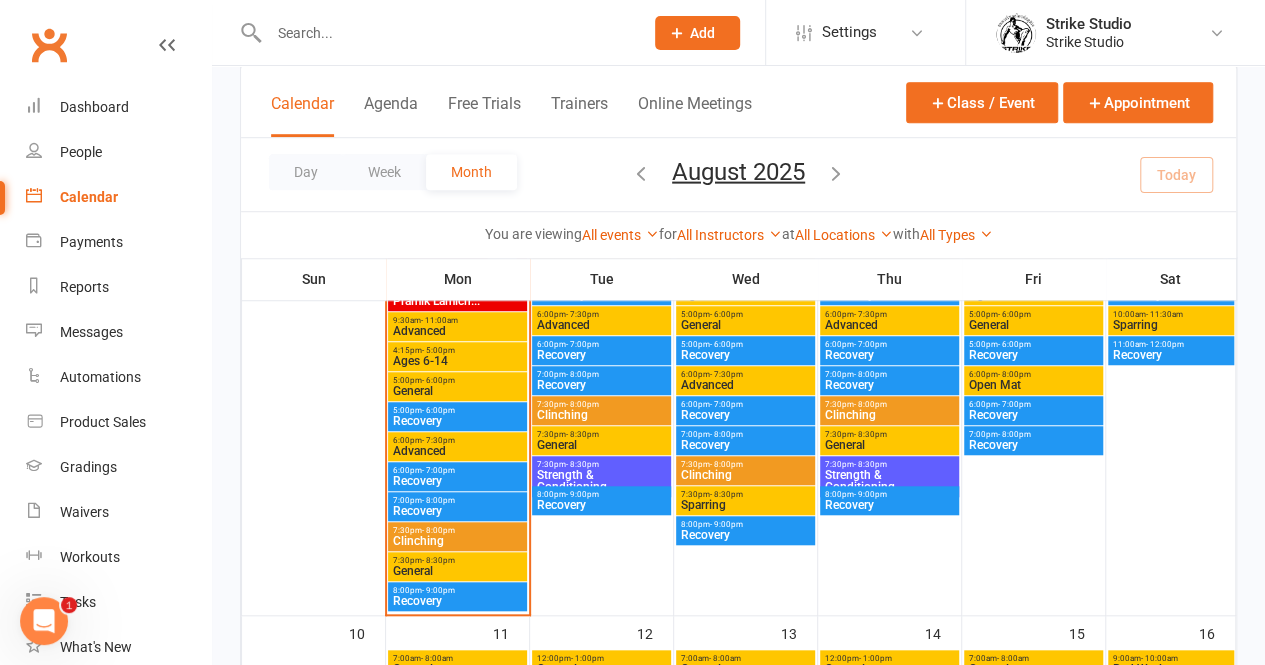 scroll, scrollTop: 613, scrollLeft: 0, axis: vertical 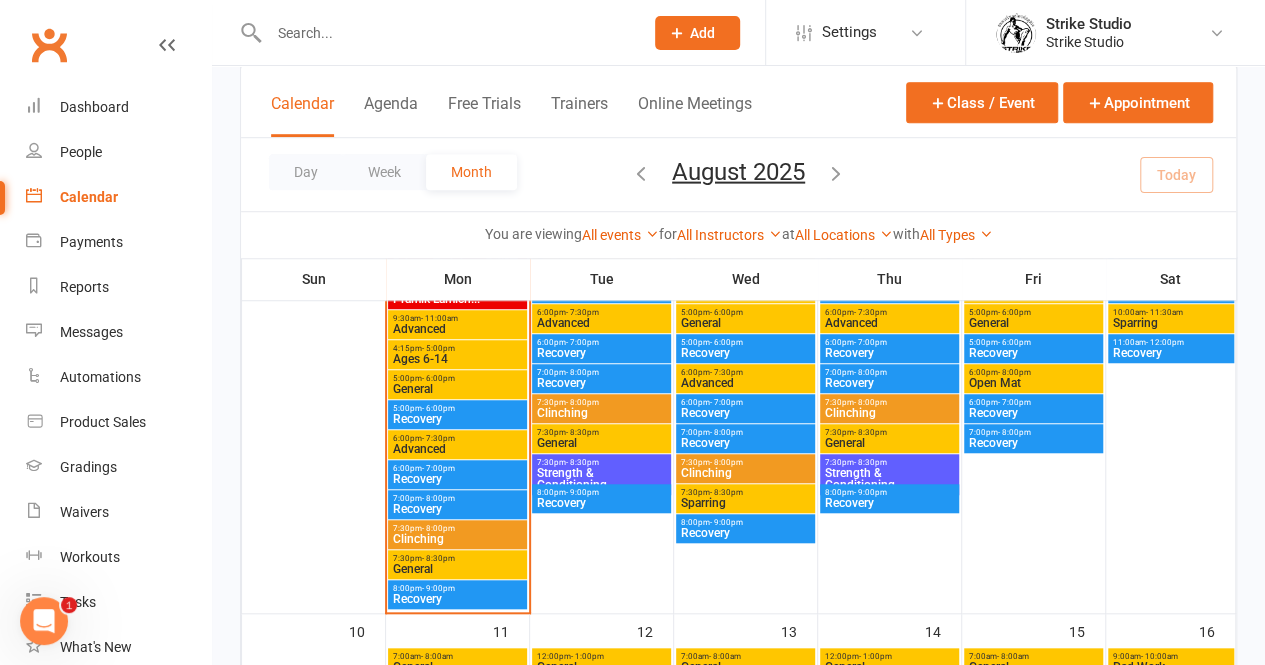 click on "- 8:30pm" at bounding box center [438, 558] 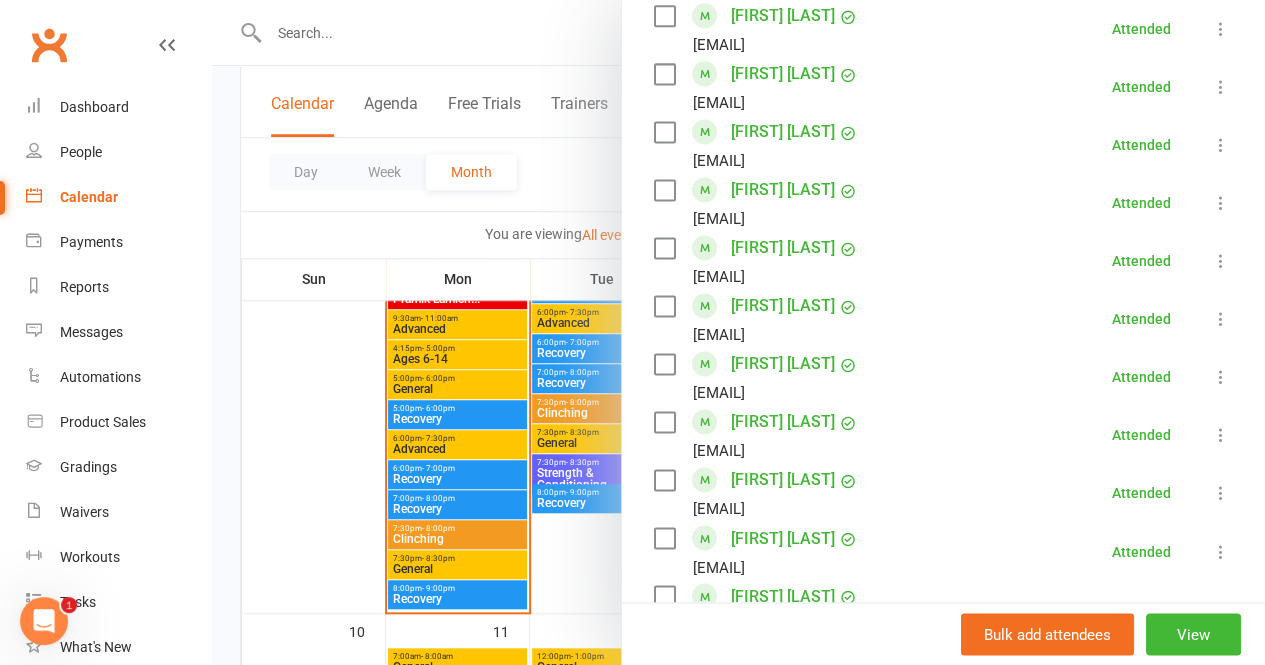 scroll, scrollTop: 1866, scrollLeft: 0, axis: vertical 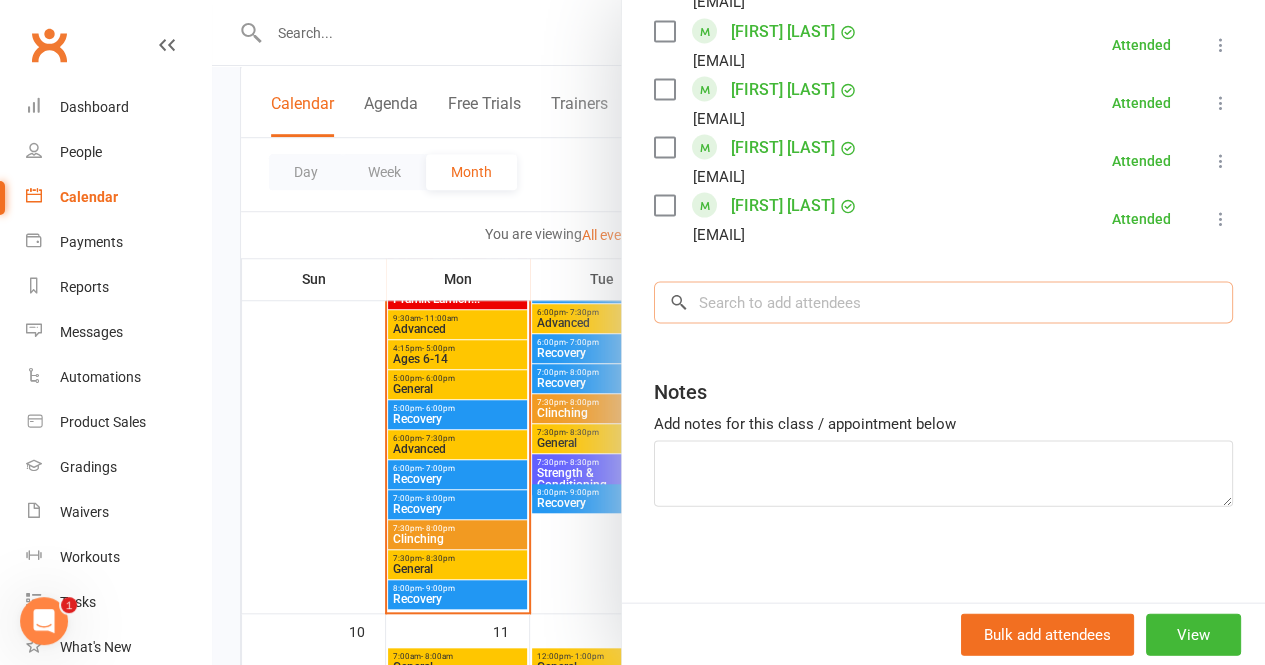 click at bounding box center [943, 302] 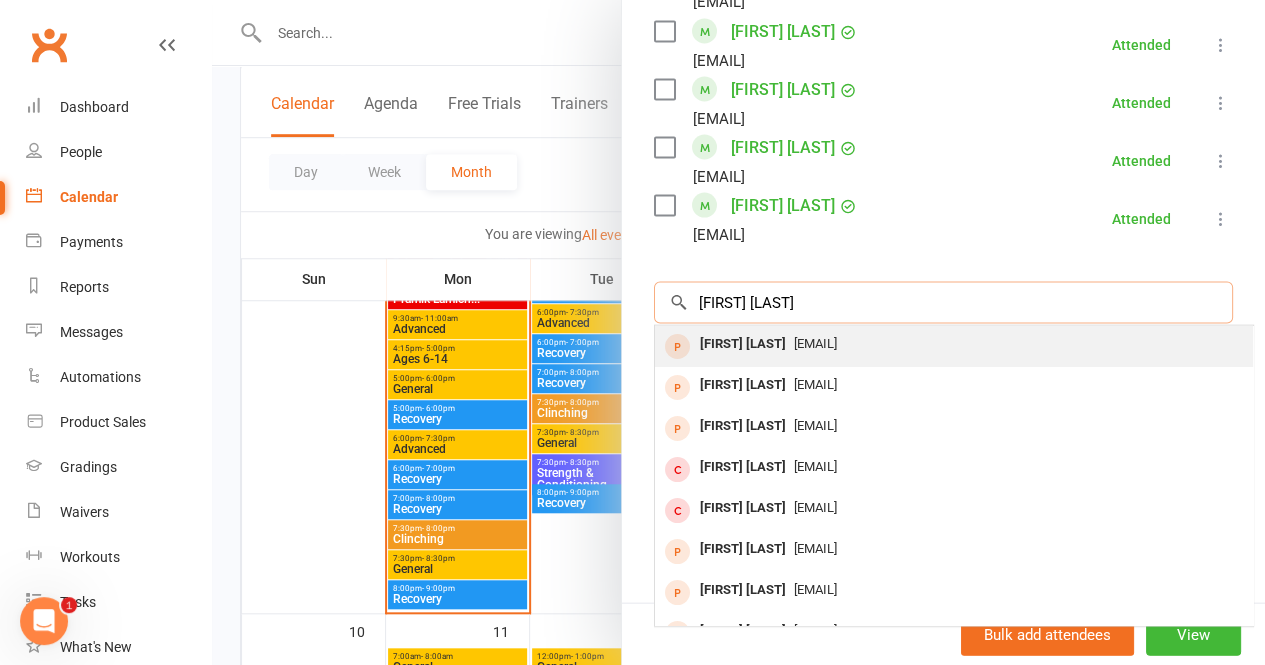 type on "[FIRST] [LAST]" 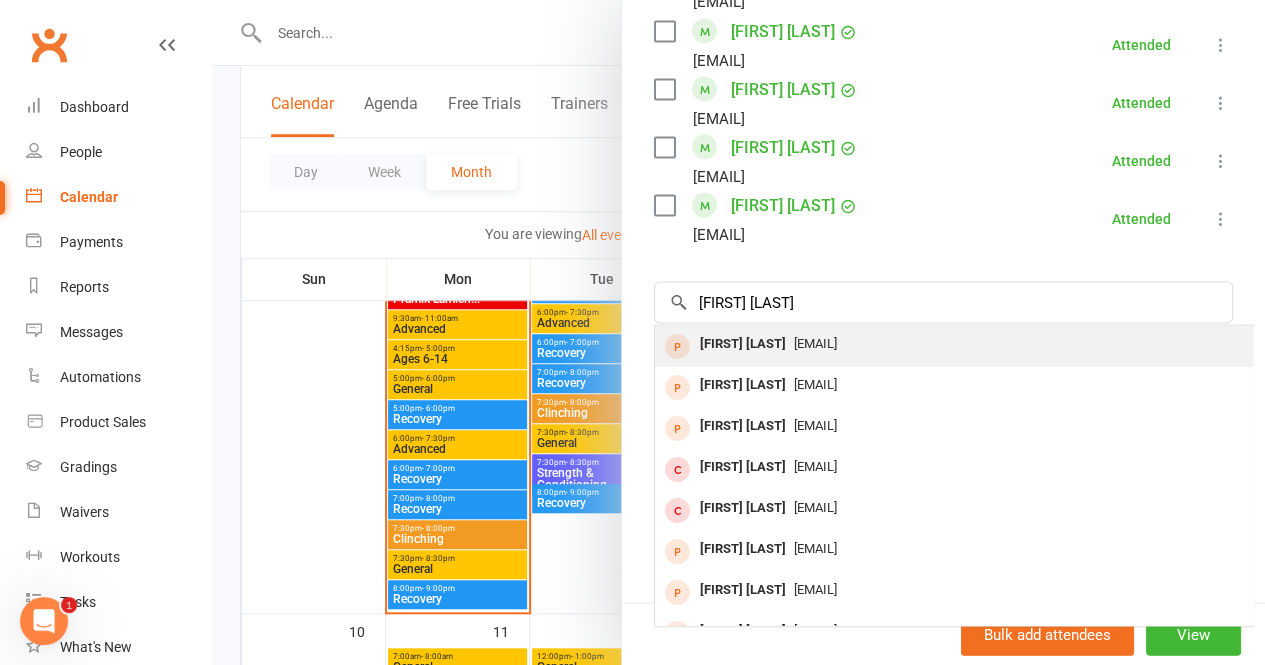 click on "[EMAIL]" at bounding box center [815, 342] 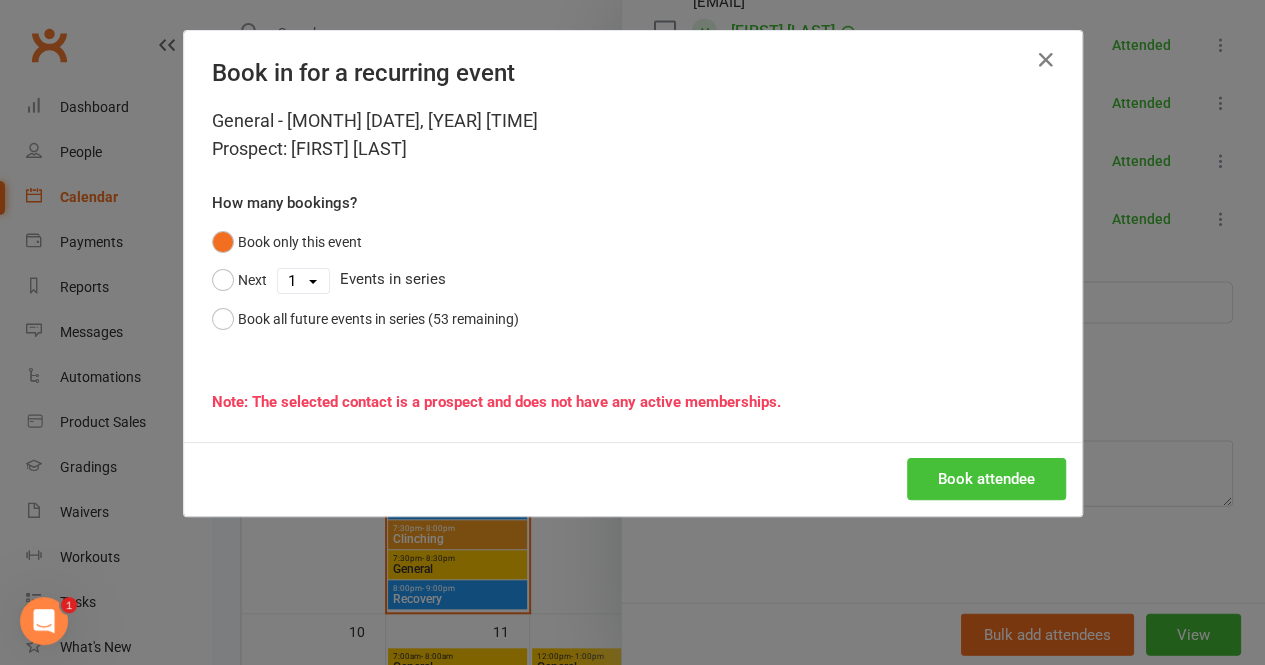 click on "Book attendee" at bounding box center [986, 479] 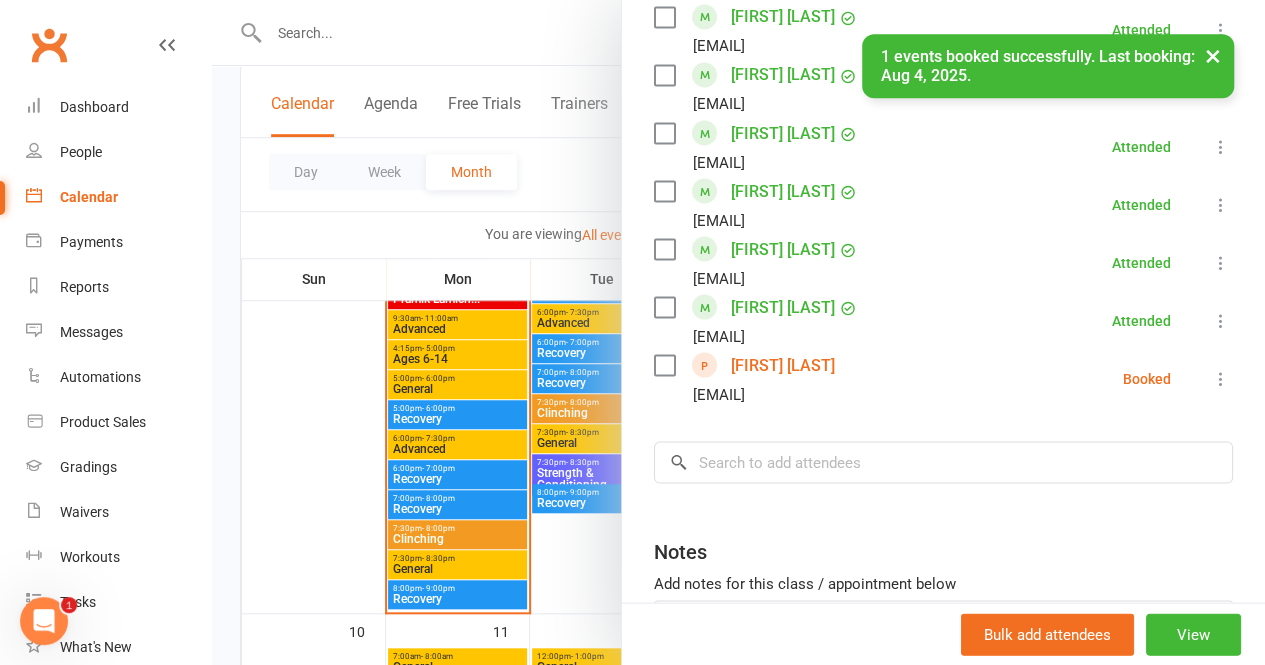 scroll, scrollTop: 1762, scrollLeft: 0, axis: vertical 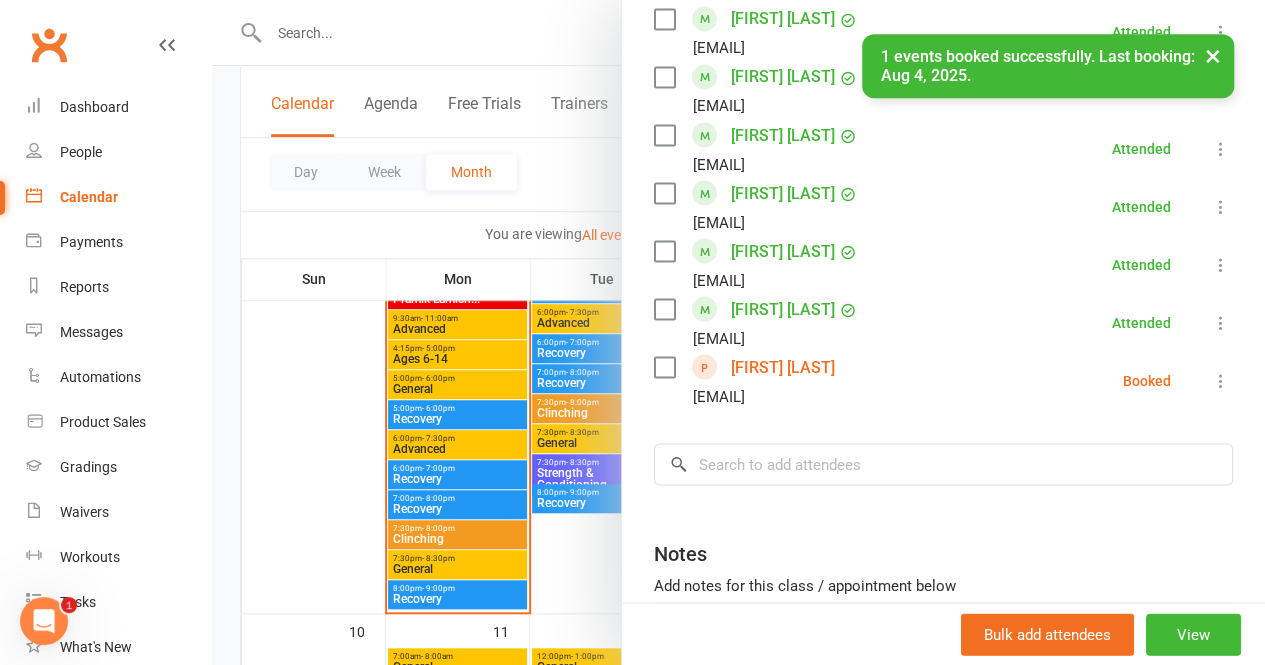 click at bounding box center (1221, 380) 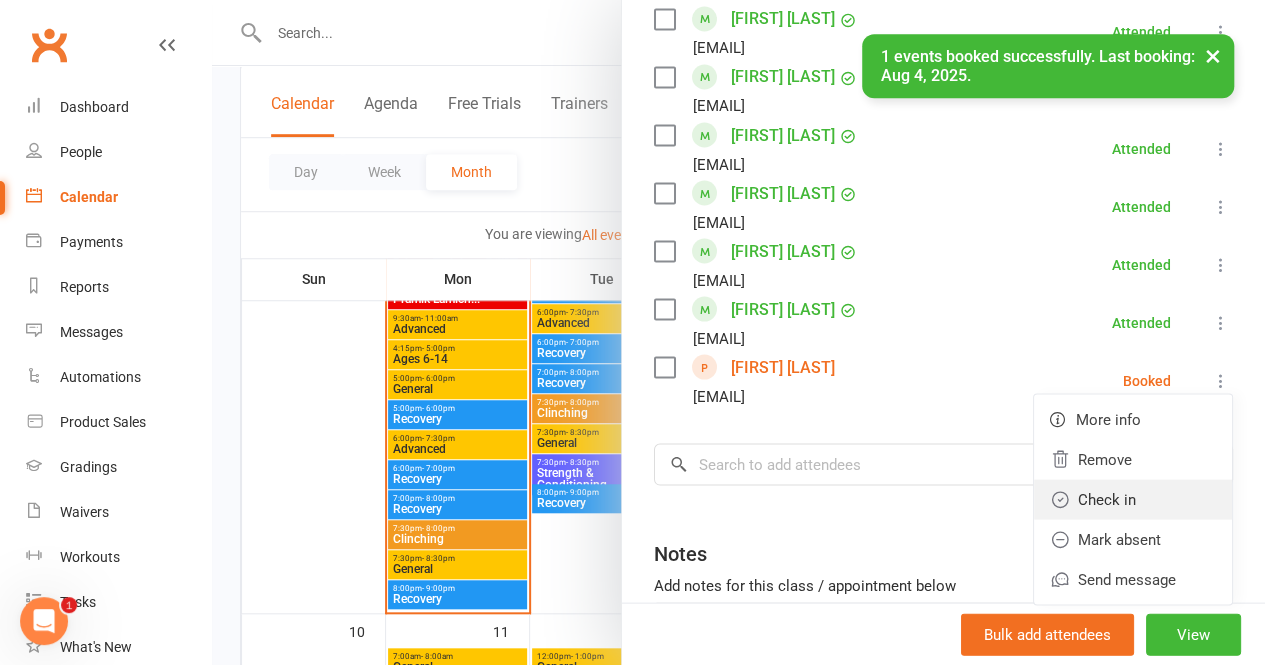 click on "Check in" at bounding box center [1133, 499] 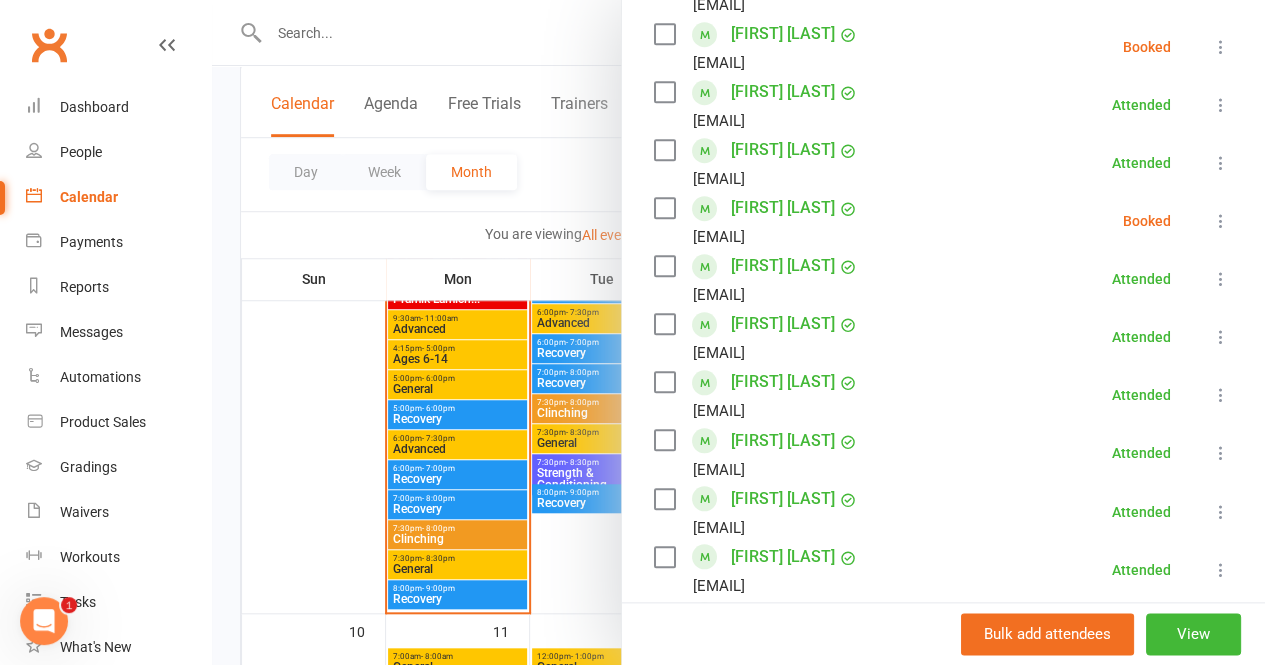 scroll, scrollTop: 816, scrollLeft: 0, axis: vertical 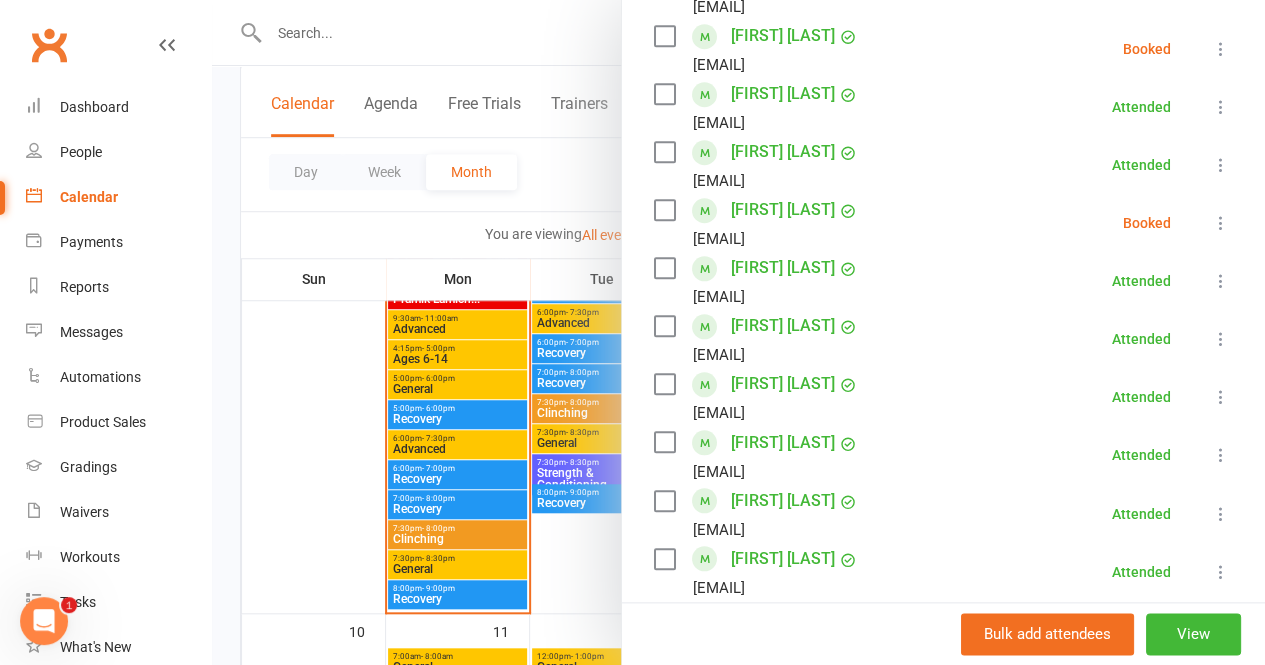 click at bounding box center [1221, 223] 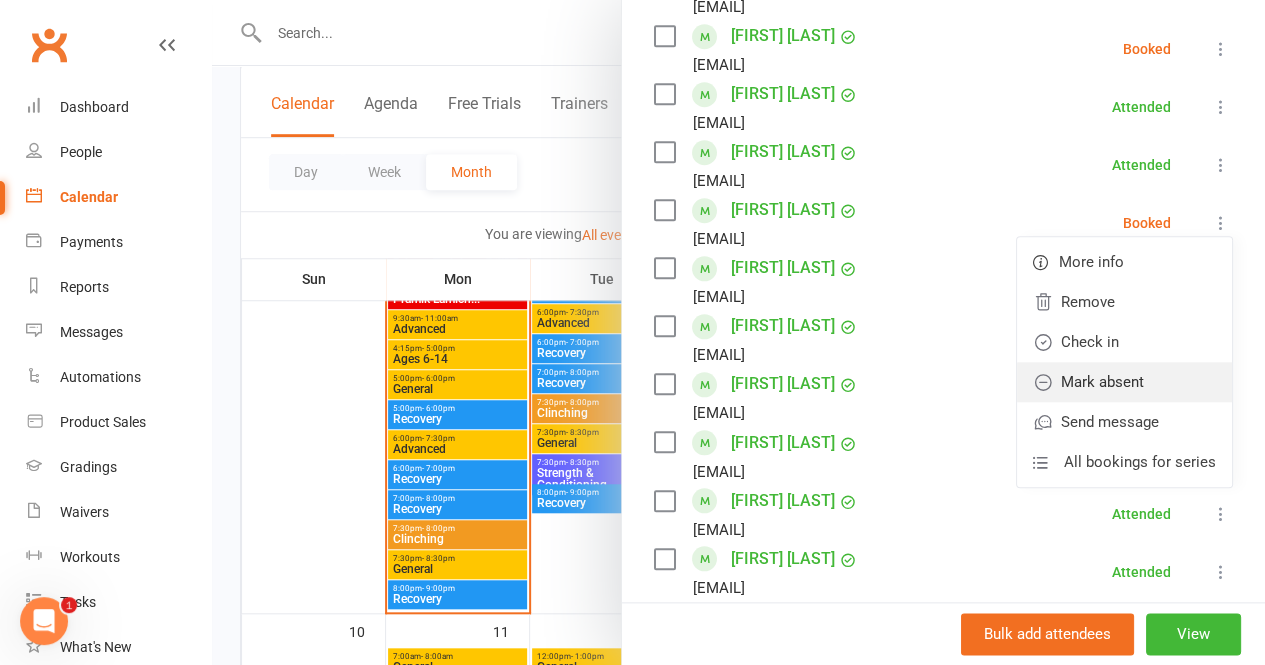 click on "Mark absent" at bounding box center [1124, 382] 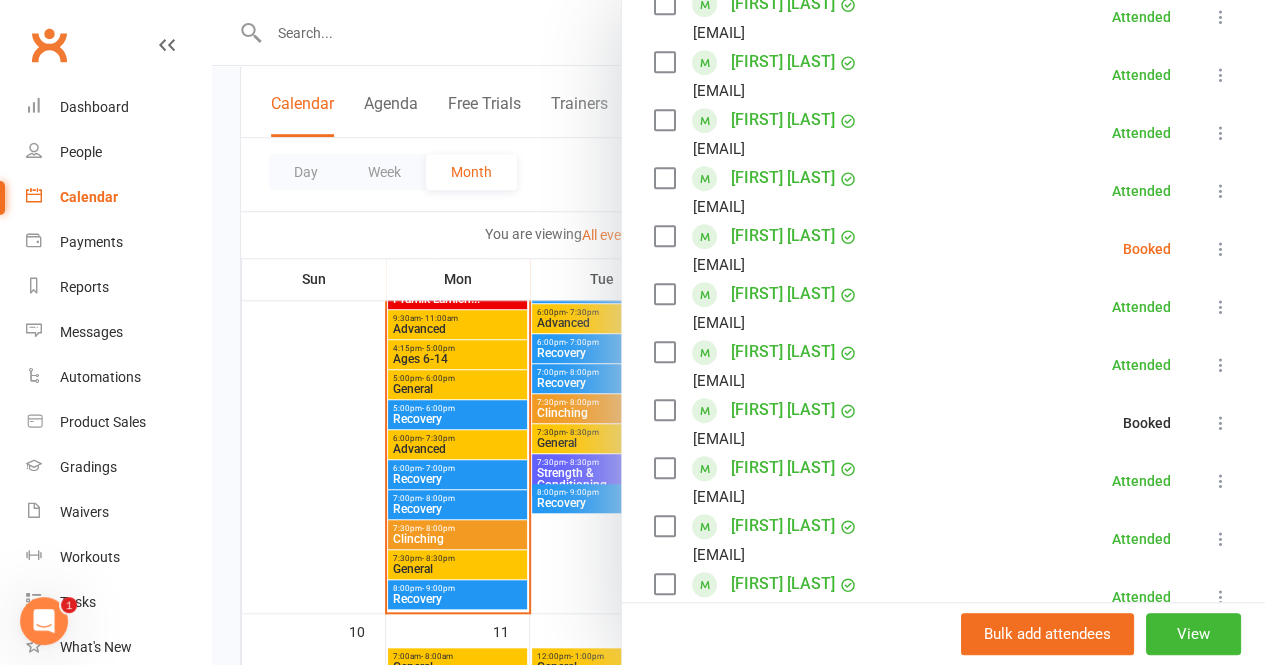 scroll, scrollTop: 614, scrollLeft: 0, axis: vertical 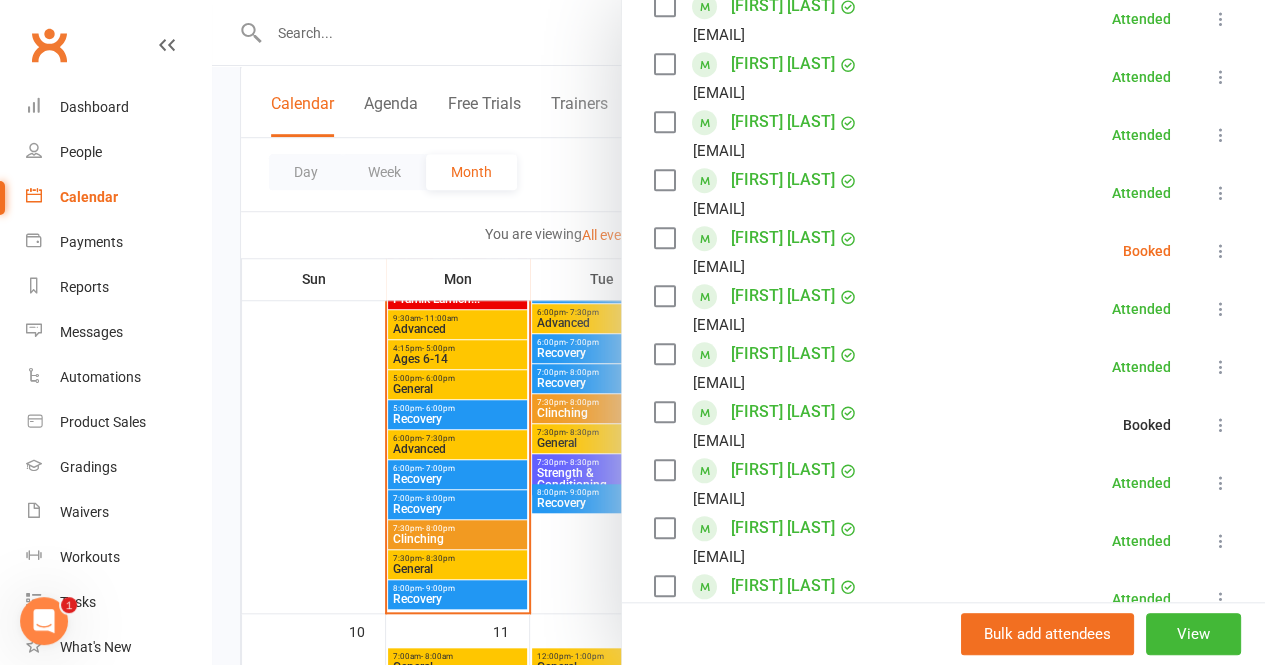 click at bounding box center (1221, 251) 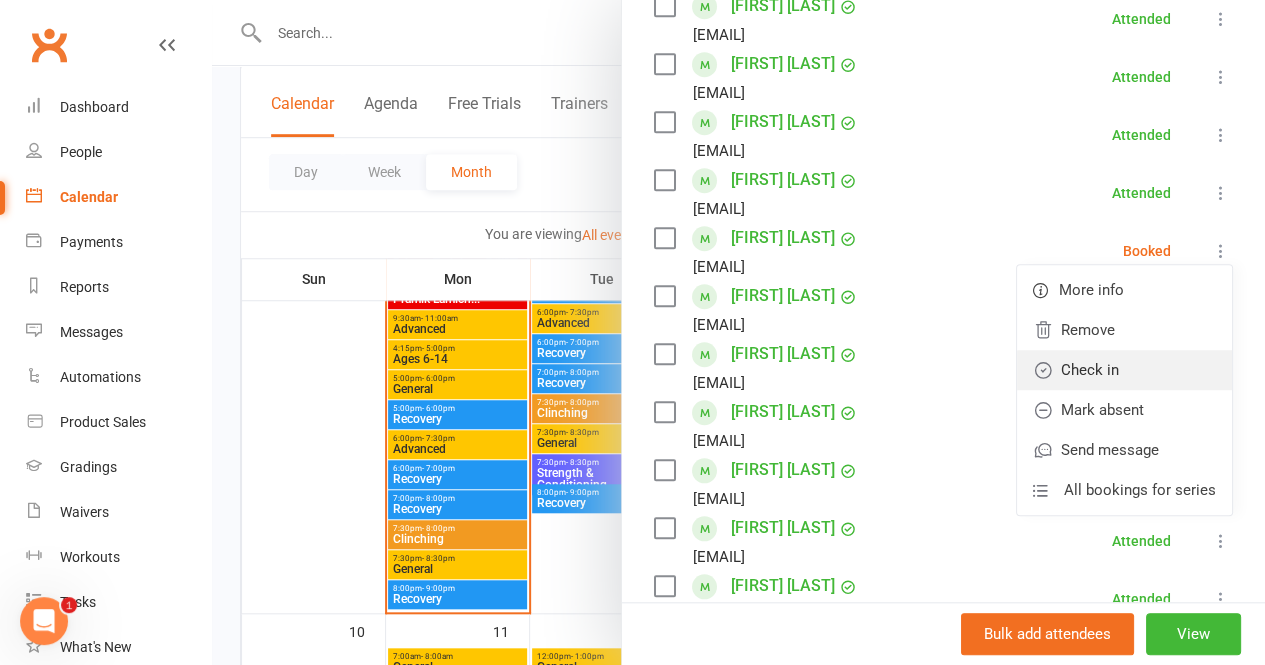 click on "Check in" at bounding box center [1124, 370] 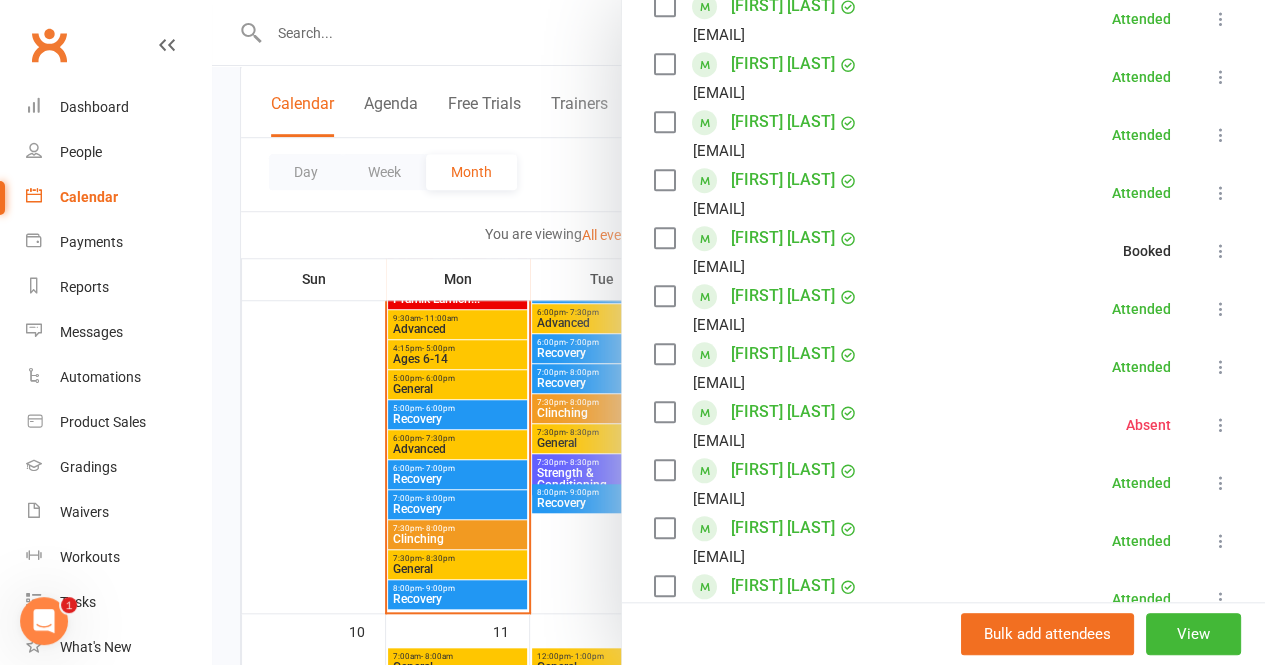 scroll, scrollTop: 188, scrollLeft: 0, axis: vertical 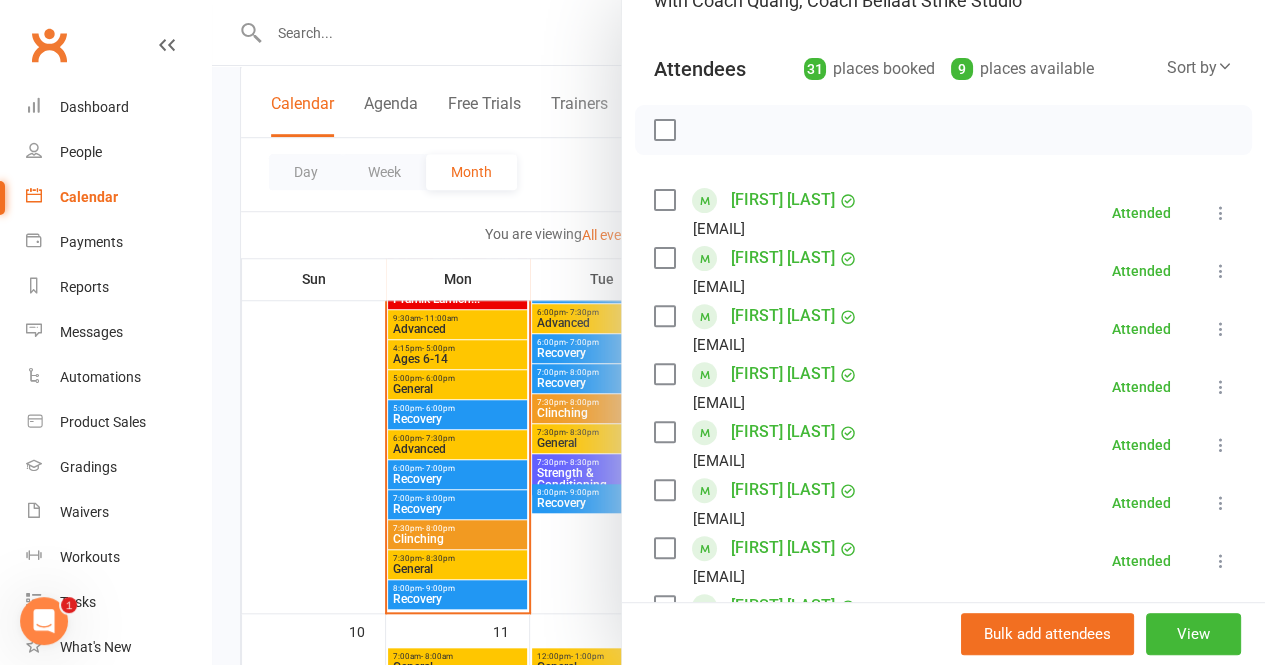 click at bounding box center [738, 332] 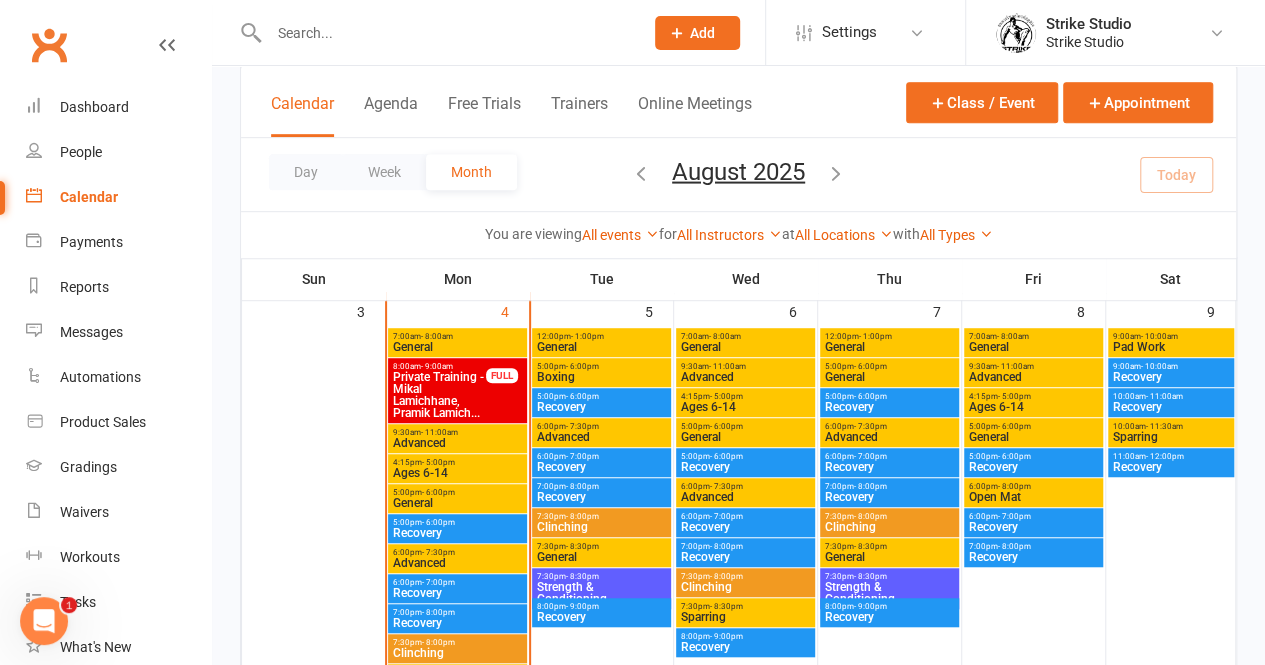 scroll, scrollTop: 498, scrollLeft: 0, axis: vertical 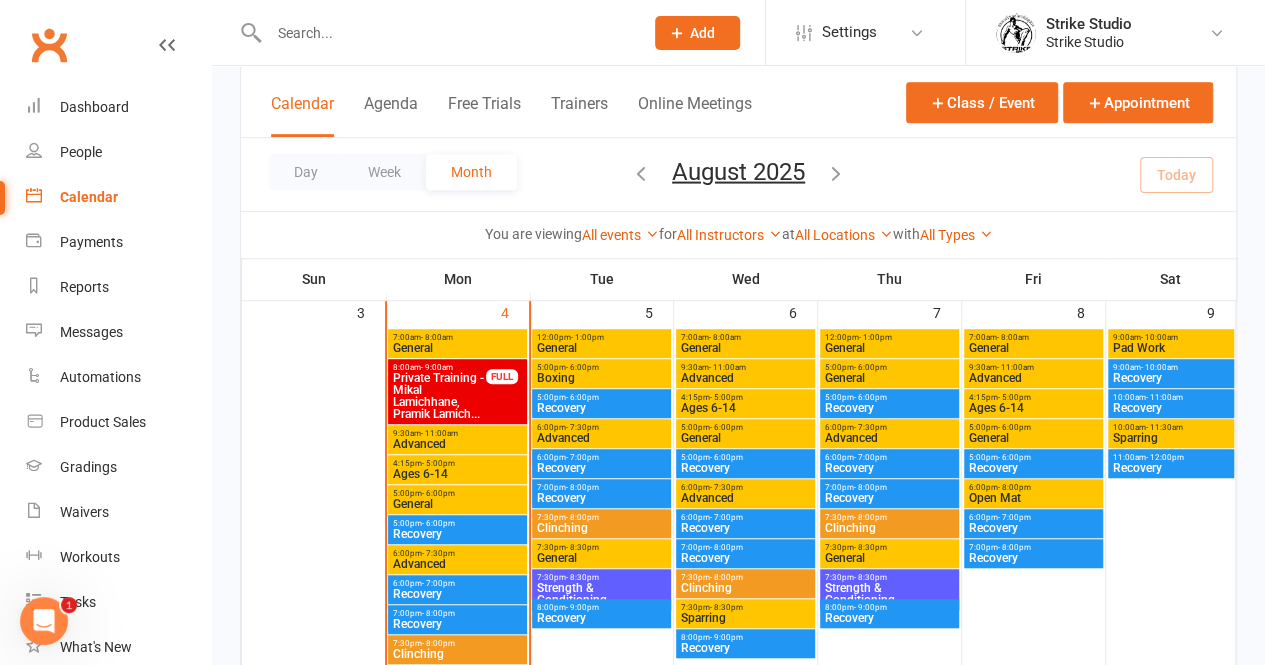 click on "12:00pm  - 1:00pm General" at bounding box center [889, 343] 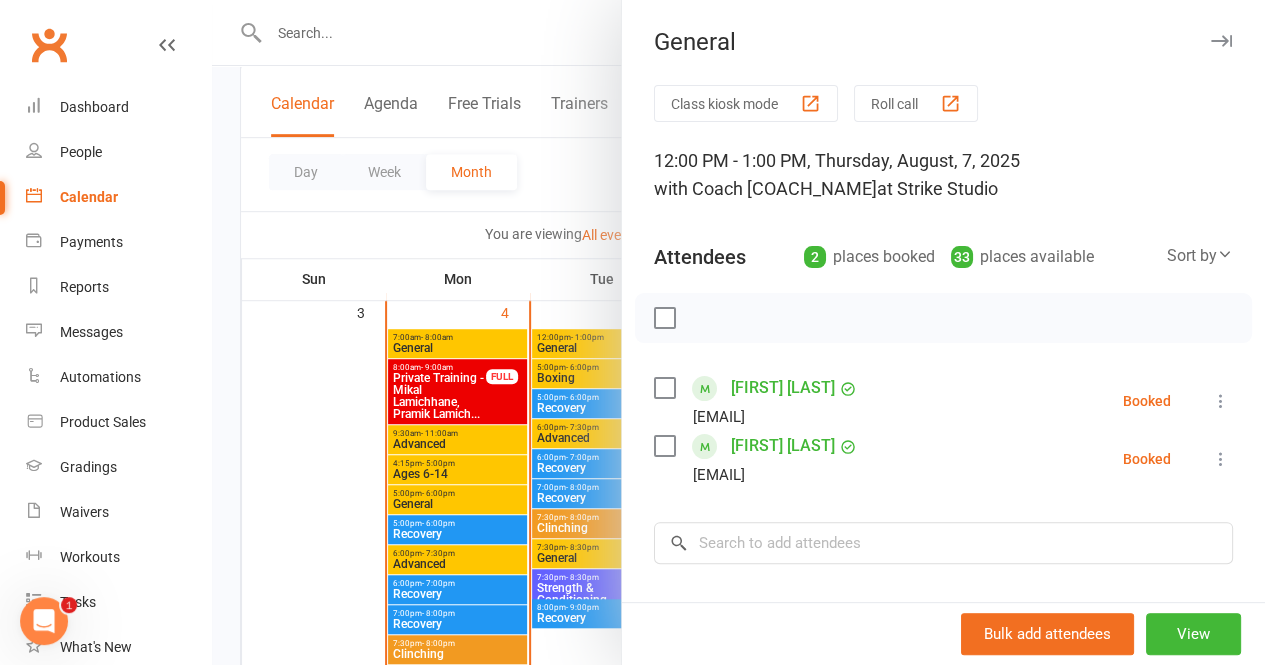 click at bounding box center (738, 332) 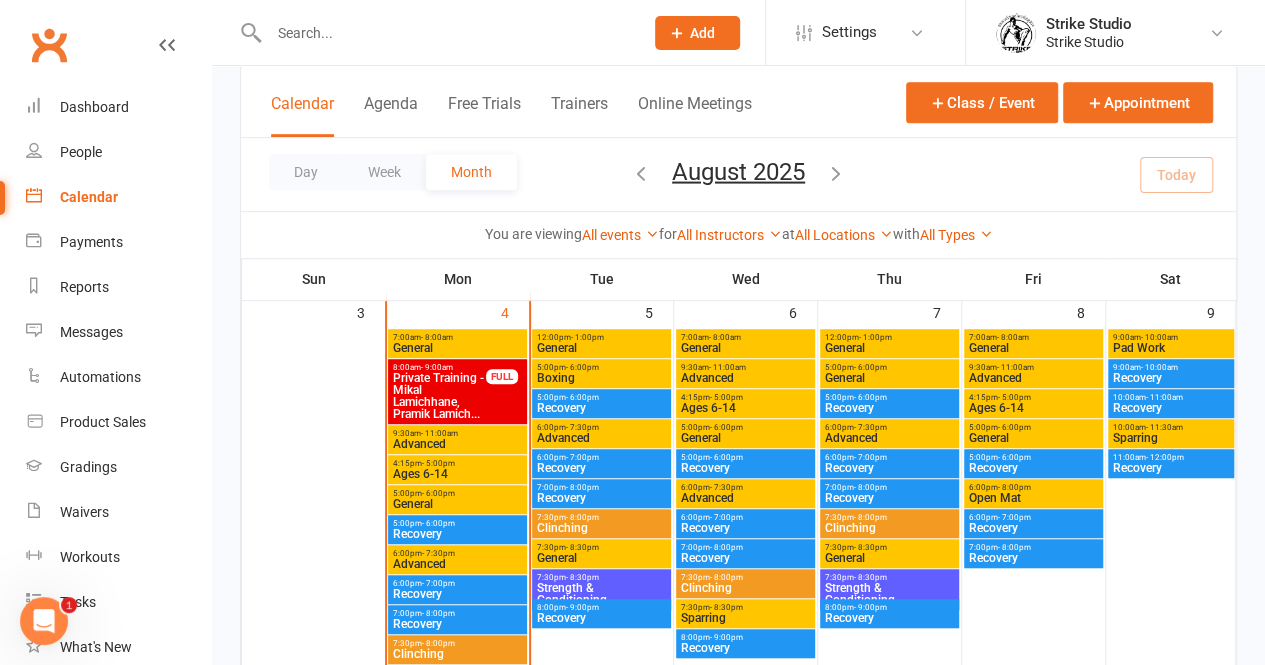 click on "5:00pm  - 6:00pm" at bounding box center (889, 367) 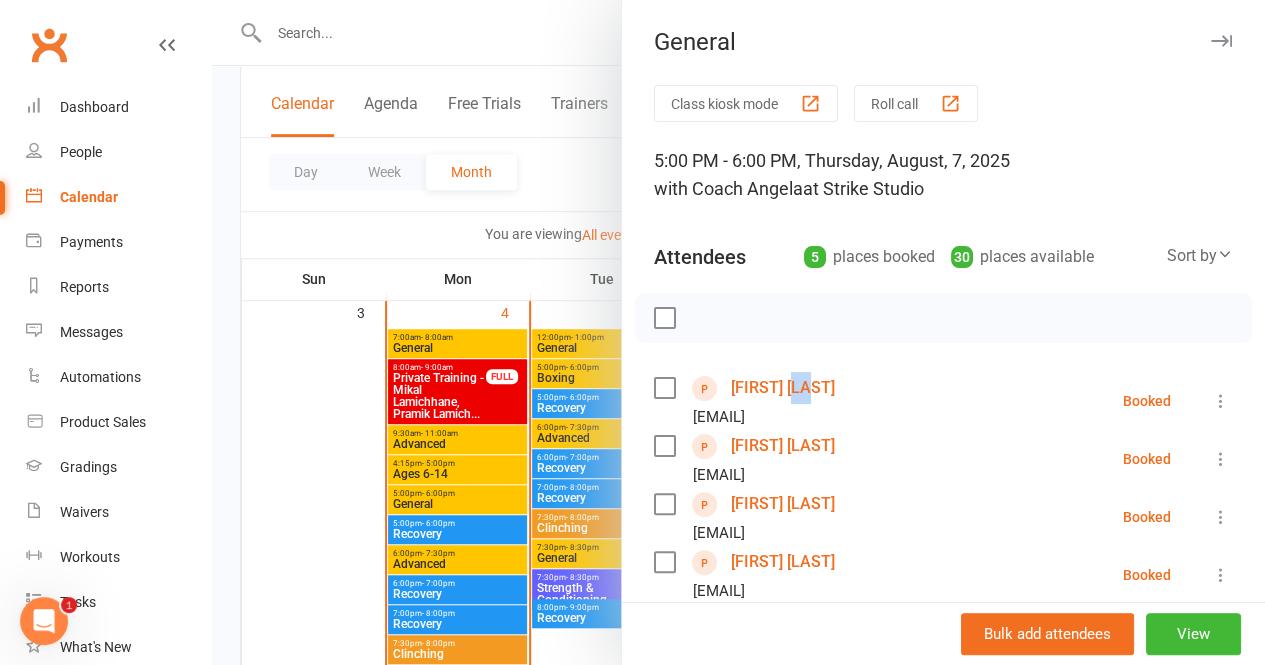 drag, startPoint x: 913, startPoint y: 369, endPoint x: 790, endPoint y: 399, distance: 126.60569 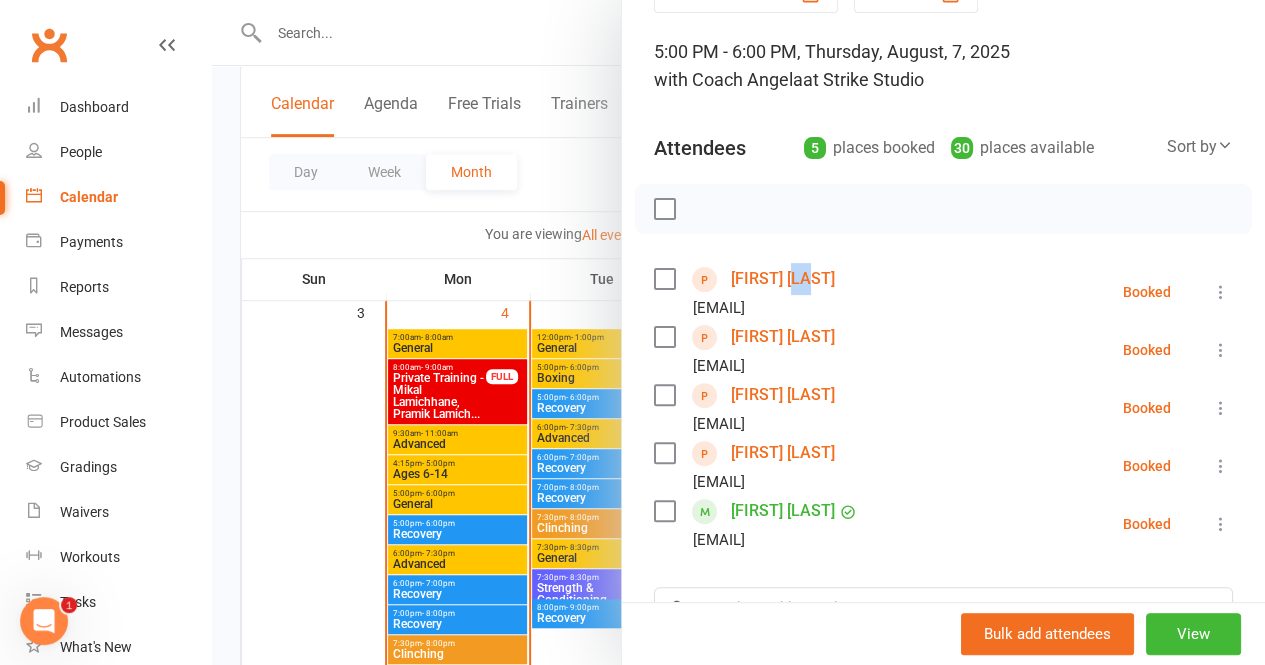scroll, scrollTop: 148, scrollLeft: 0, axis: vertical 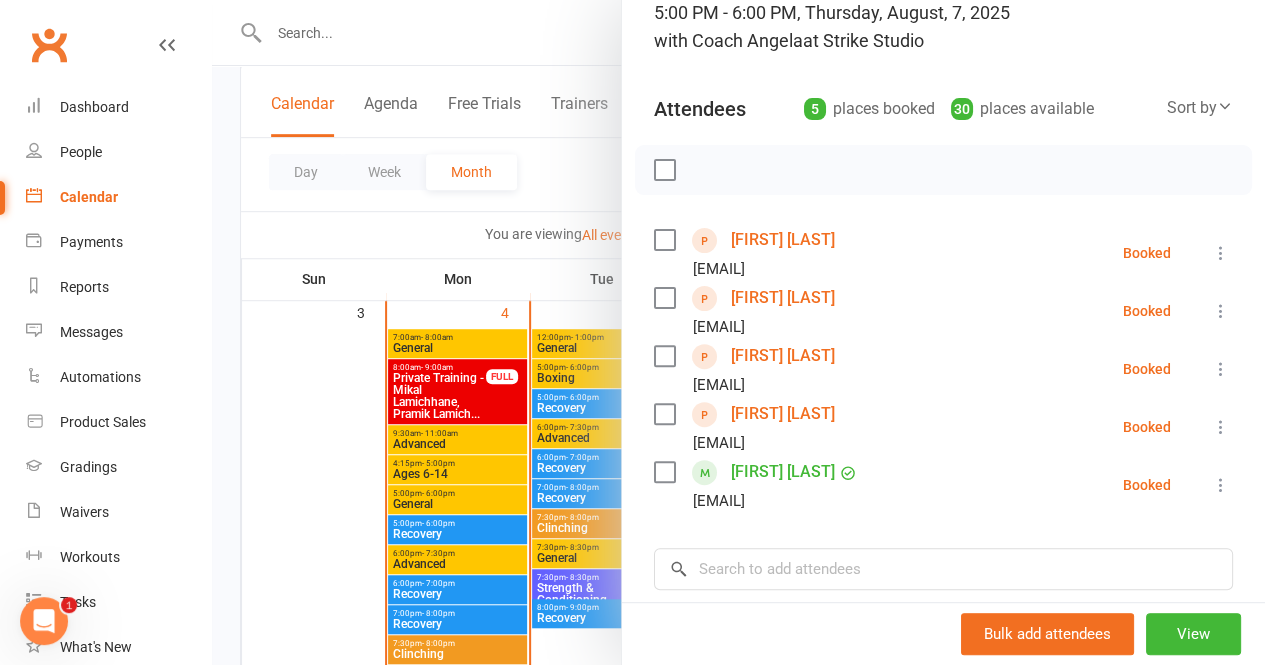 click at bounding box center (943, 170) 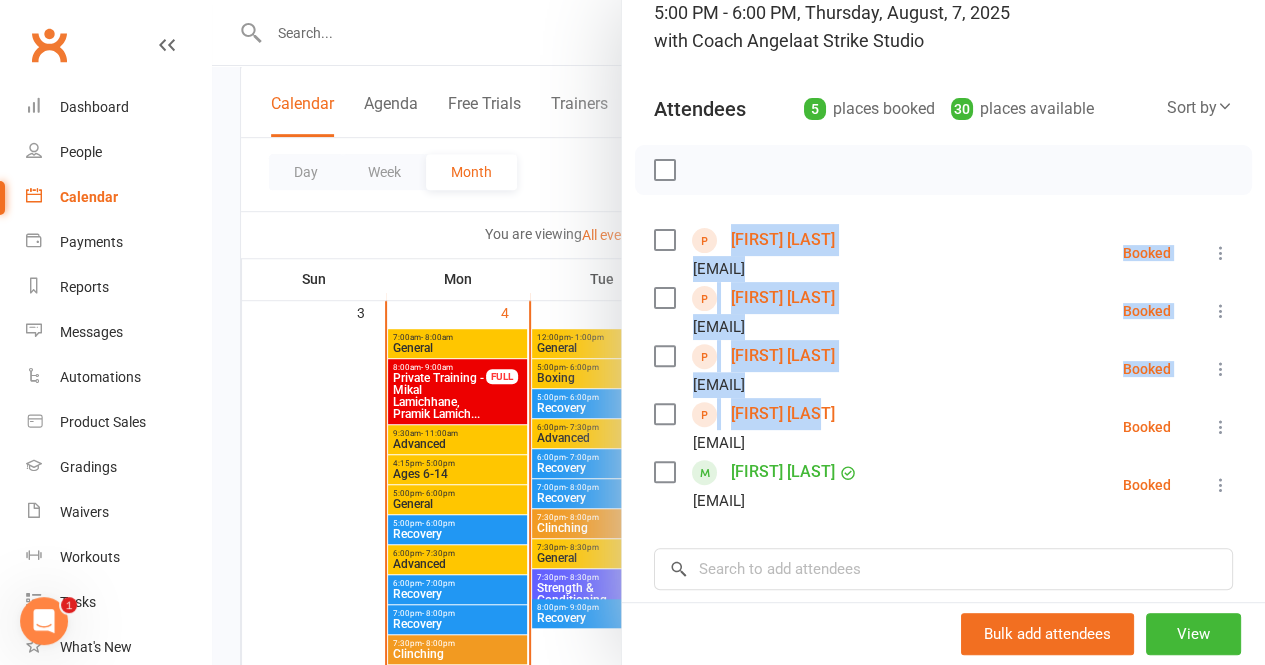 drag, startPoint x: 773, startPoint y: 216, endPoint x: 806, endPoint y: 409, distance: 195.80092 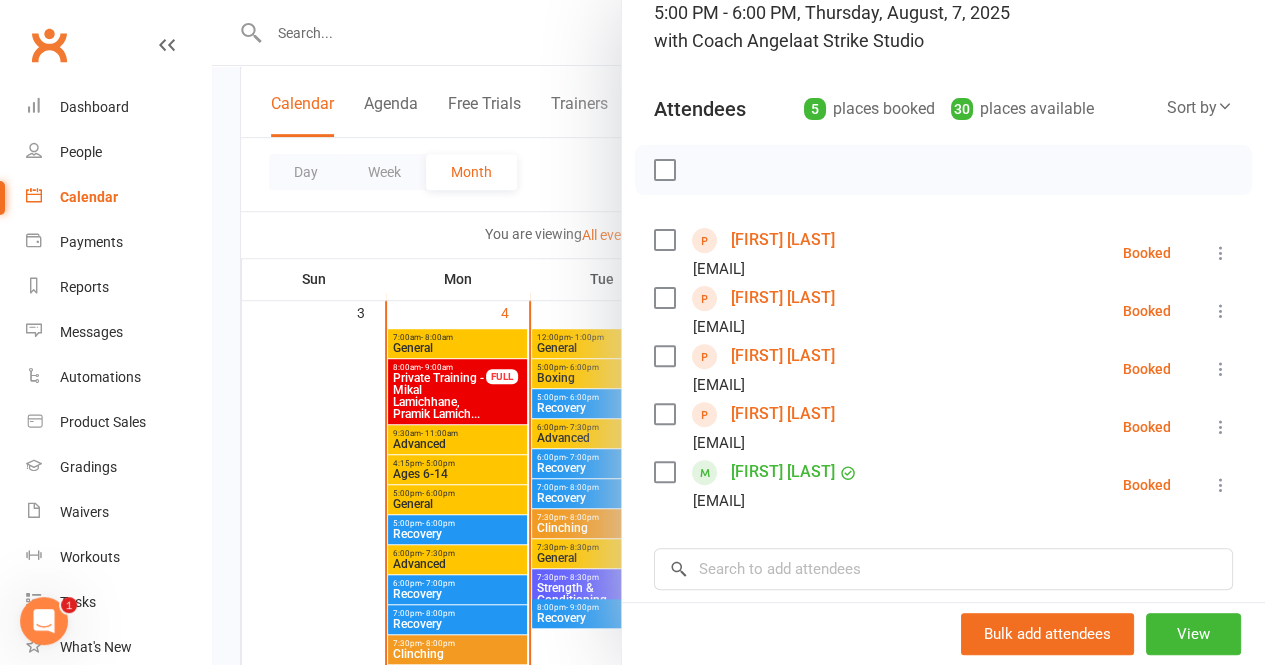 click at bounding box center [943, 170] 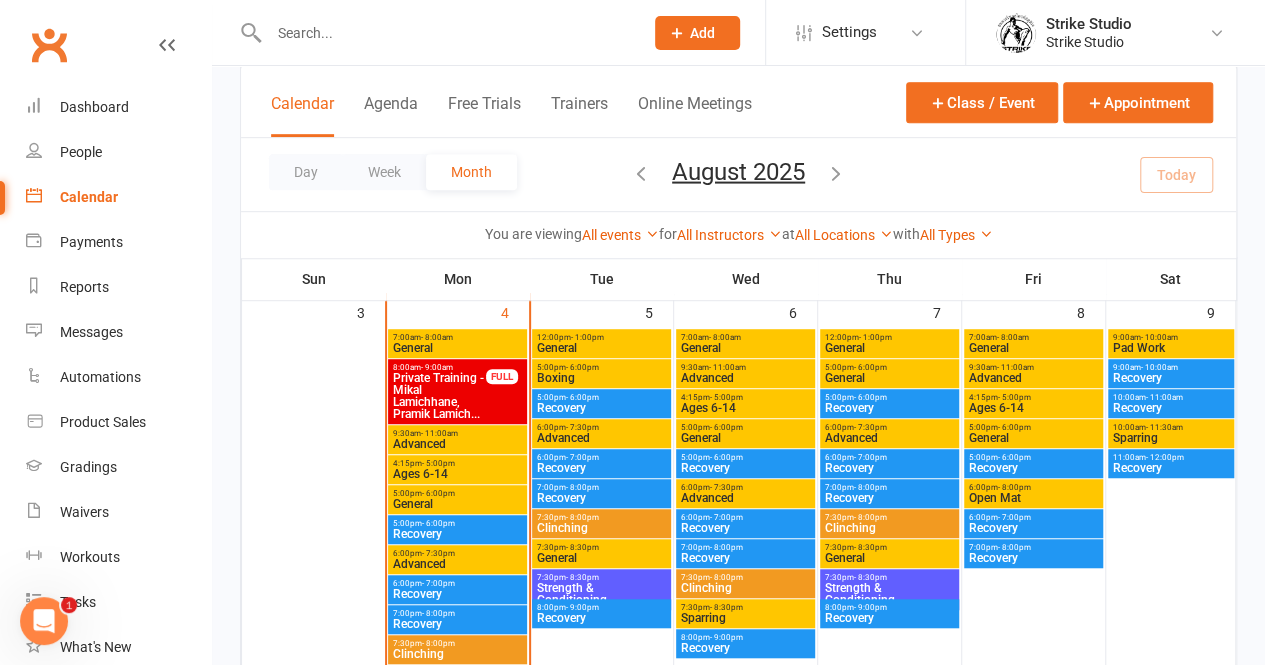 click at bounding box center [446, 33] 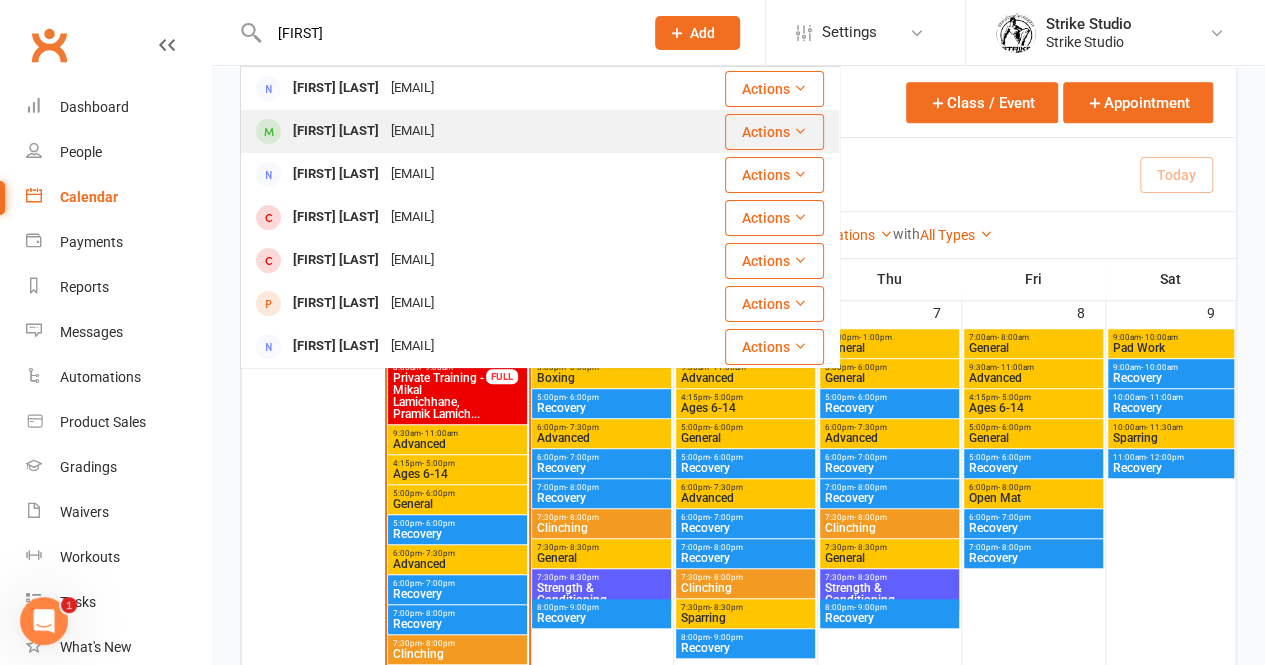 type on "[FIRST]" 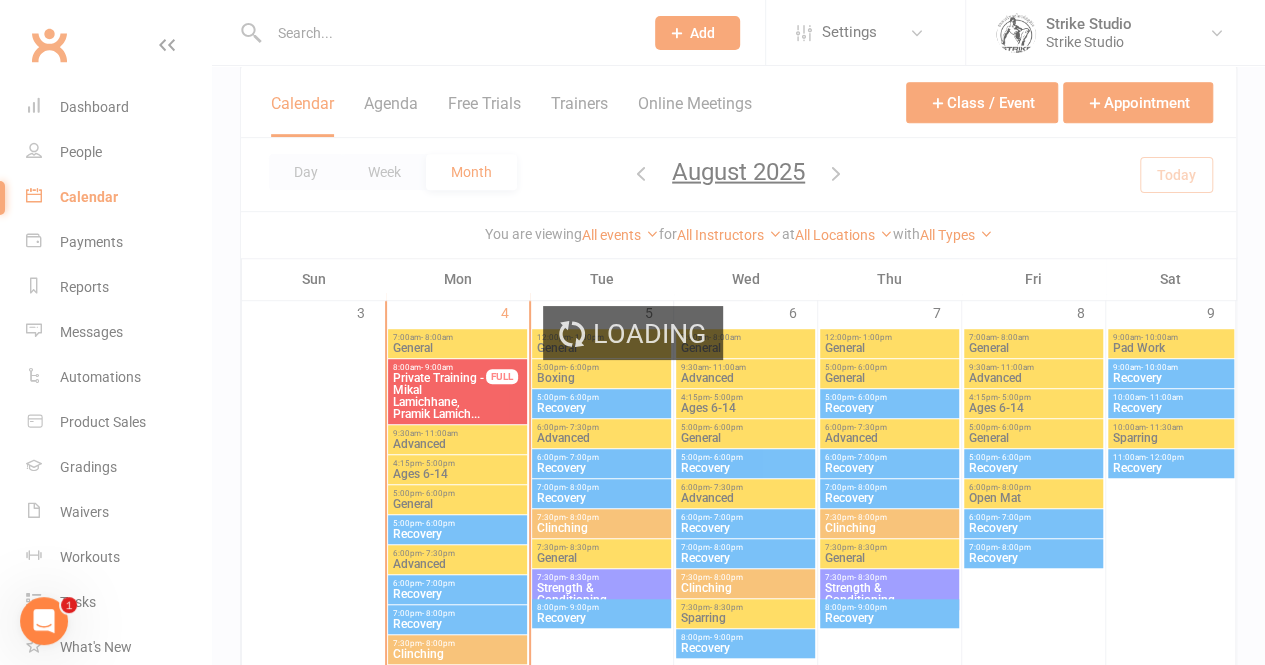 scroll, scrollTop: 0, scrollLeft: 0, axis: both 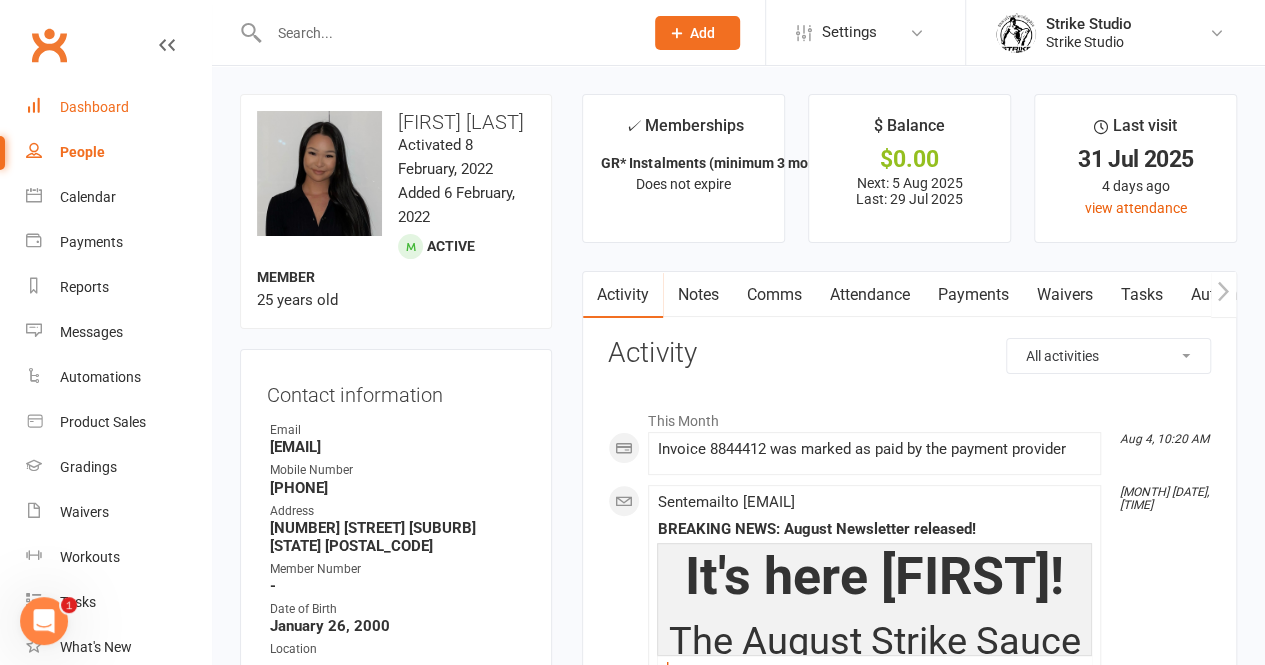 click on "Dashboard" at bounding box center [118, 107] 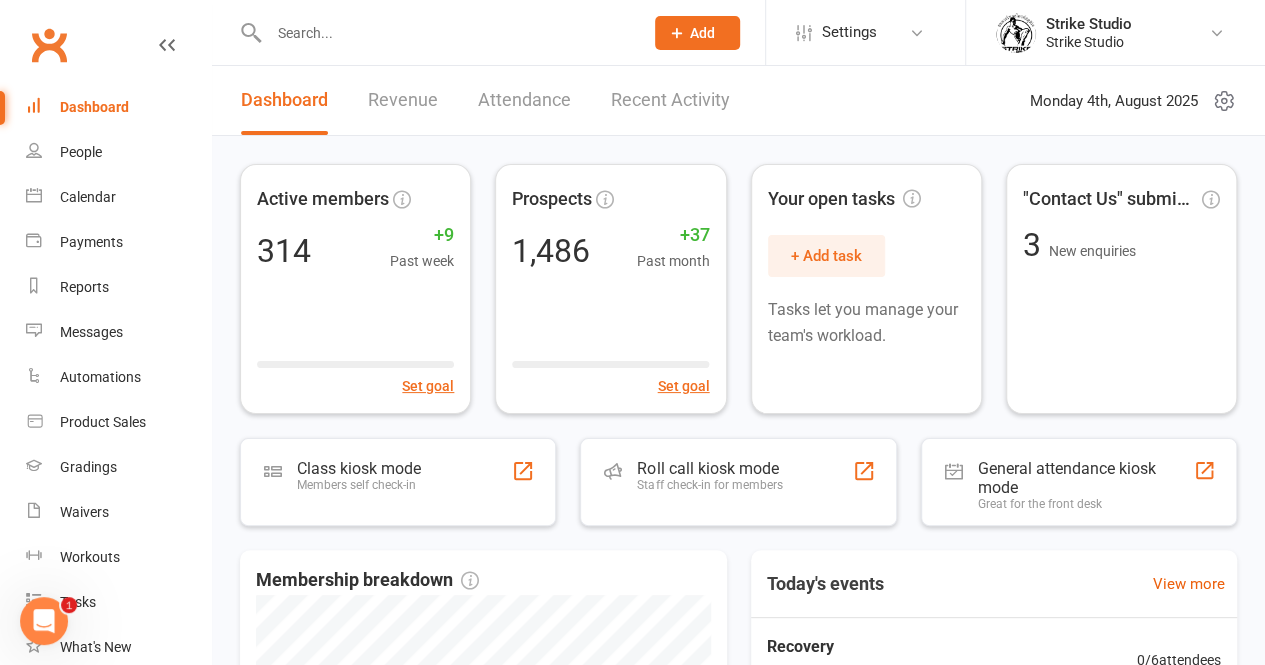 click at bounding box center (446, 33) 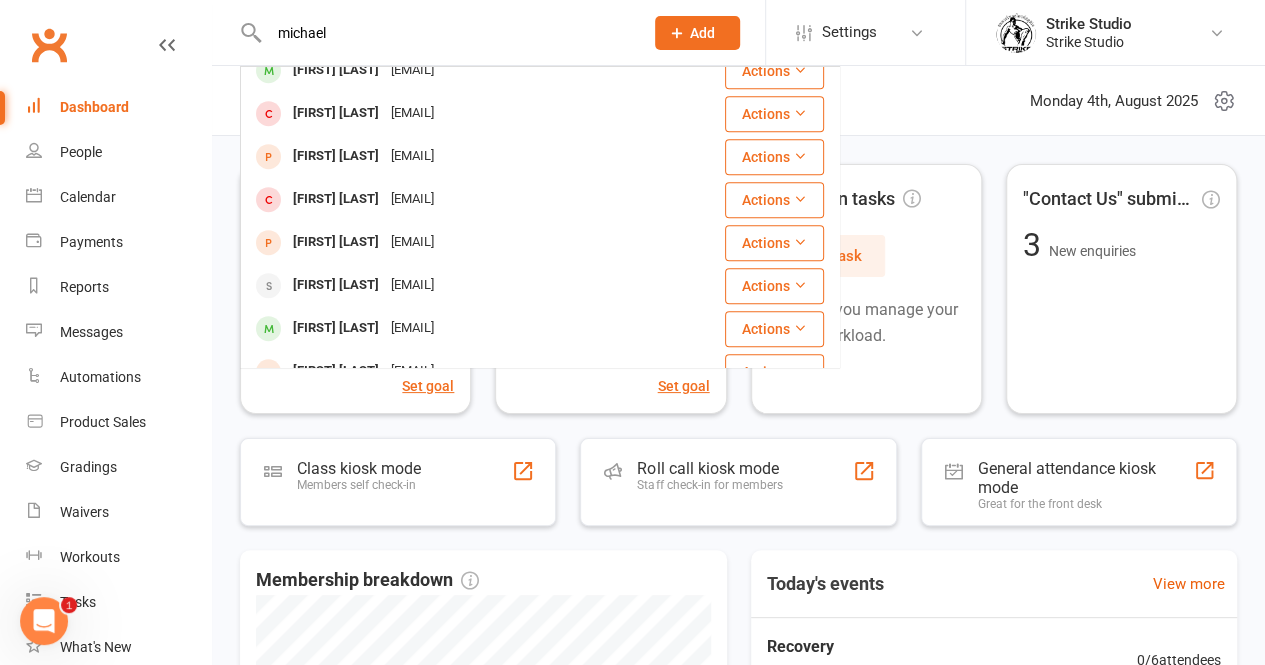 scroll, scrollTop: 559, scrollLeft: 0, axis: vertical 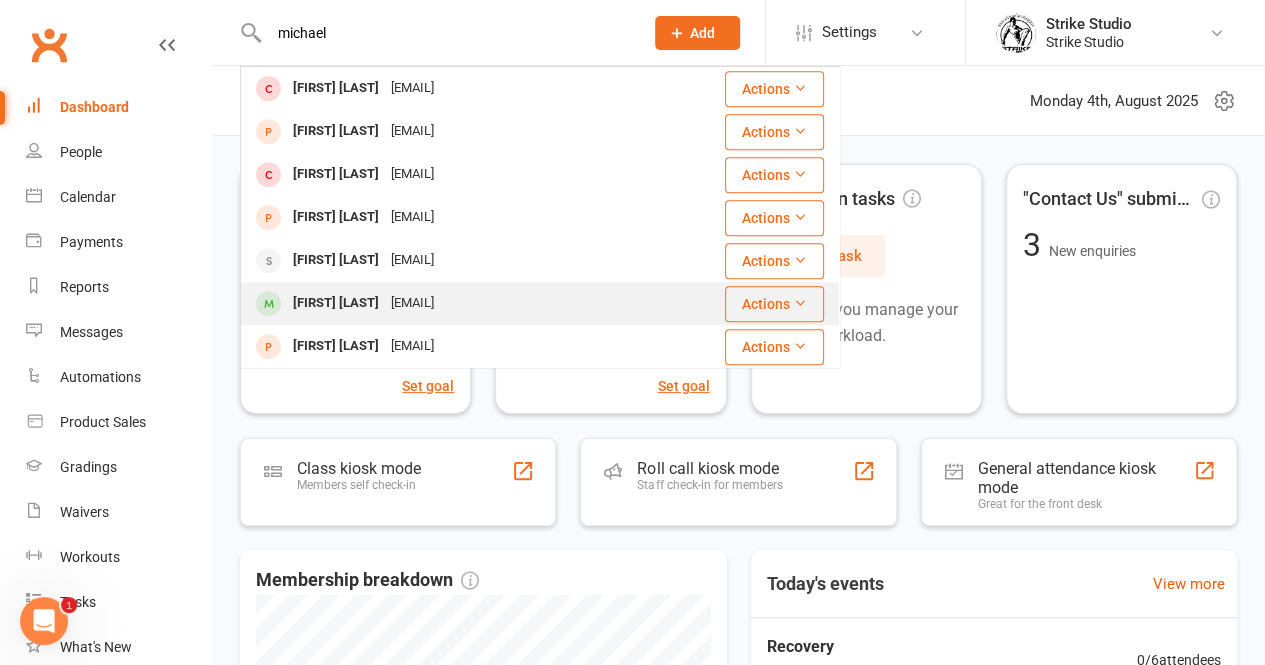 type on "michael" 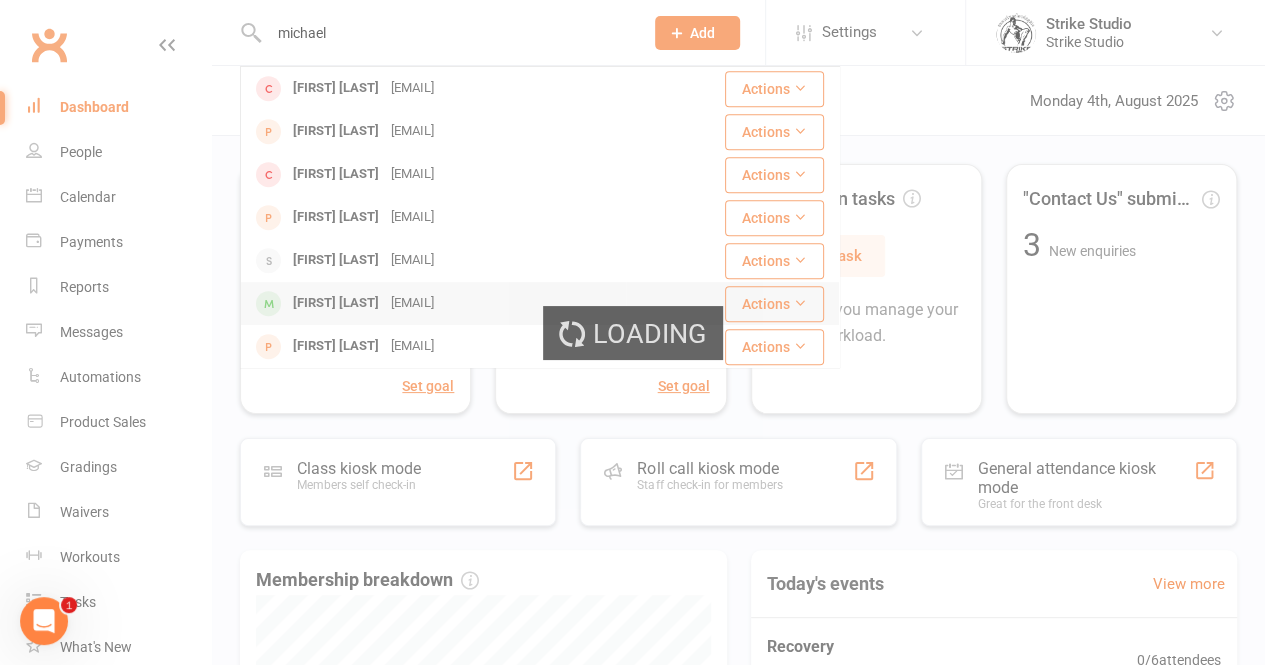 type 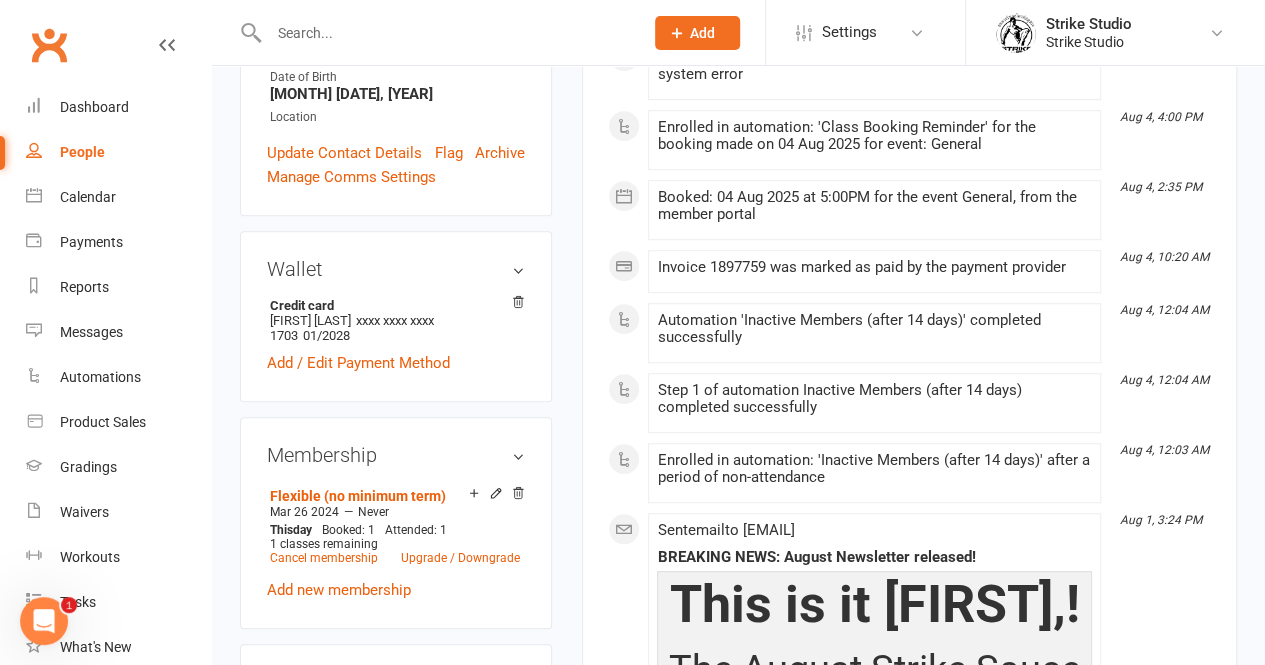 scroll, scrollTop: 534, scrollLeft: 0, axis: vertical 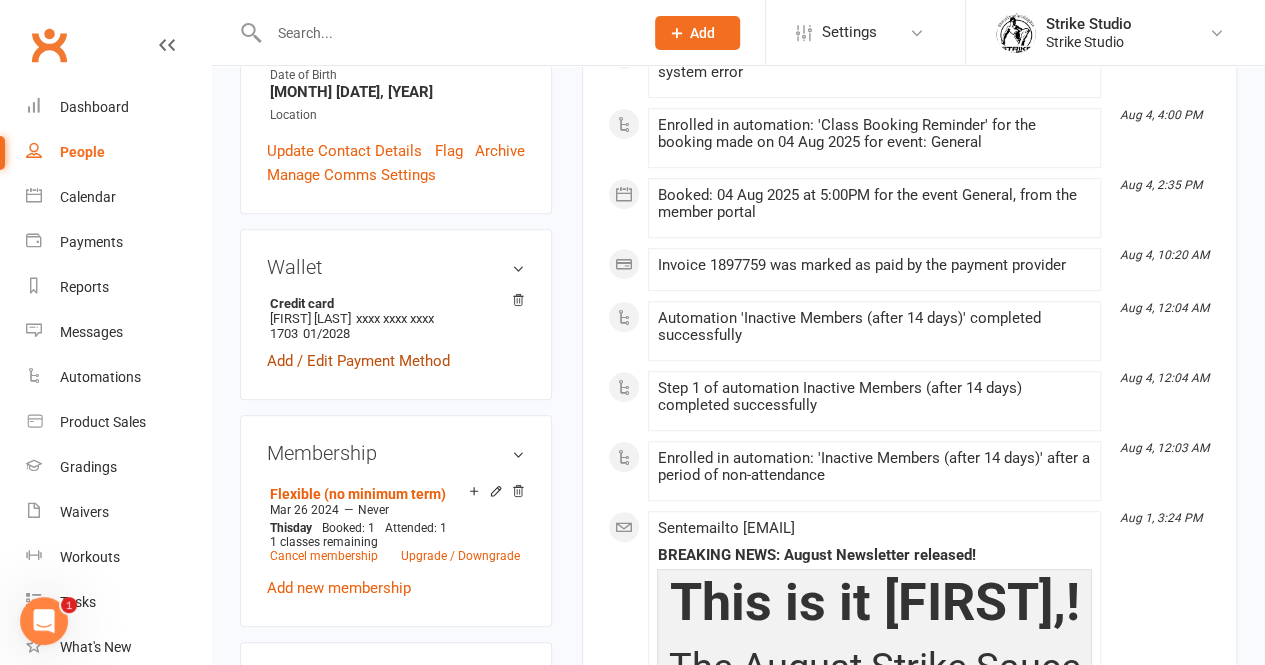 click on "Add / Edit Payment Method" at bounding box center [358, 361] 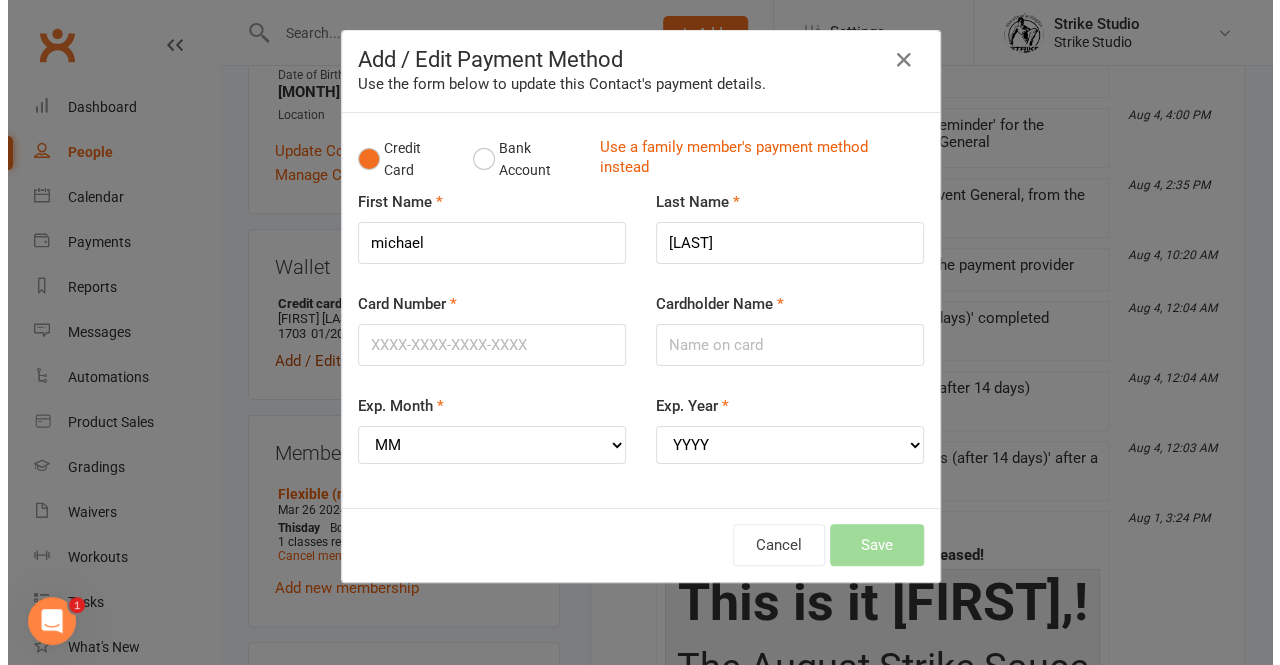 scroll, scrollTop: 510, scrollLeft: 0, axis: vertical 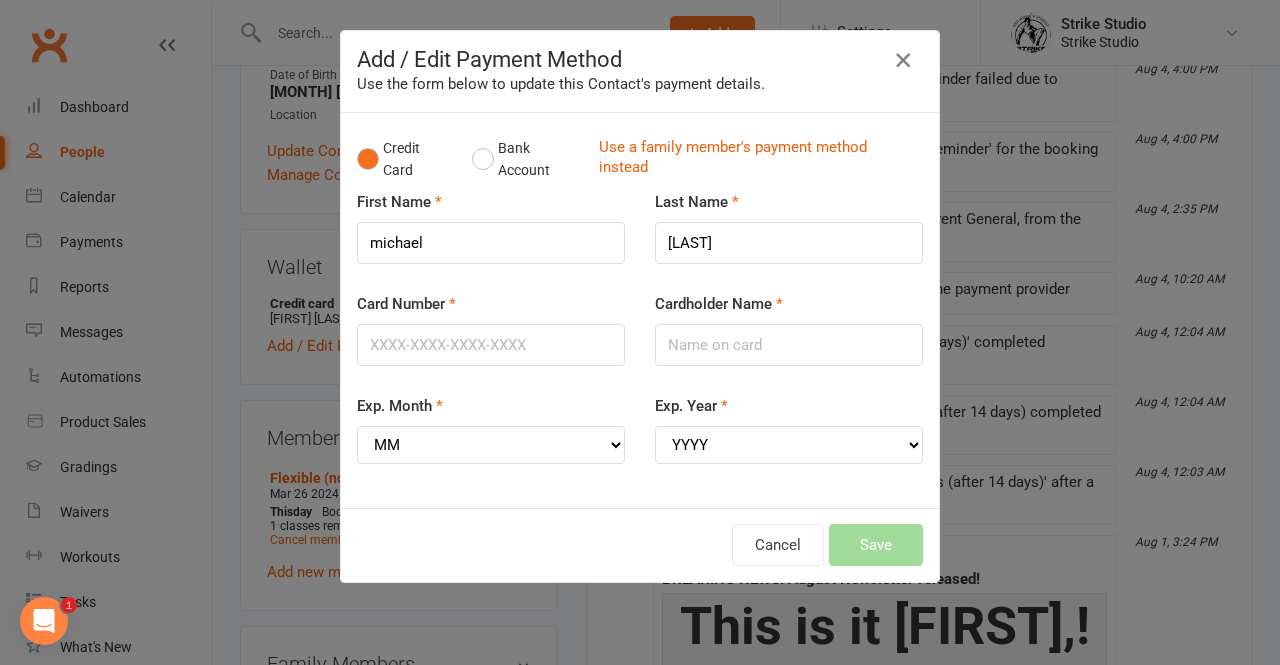 click at bounding box center (903, 60) 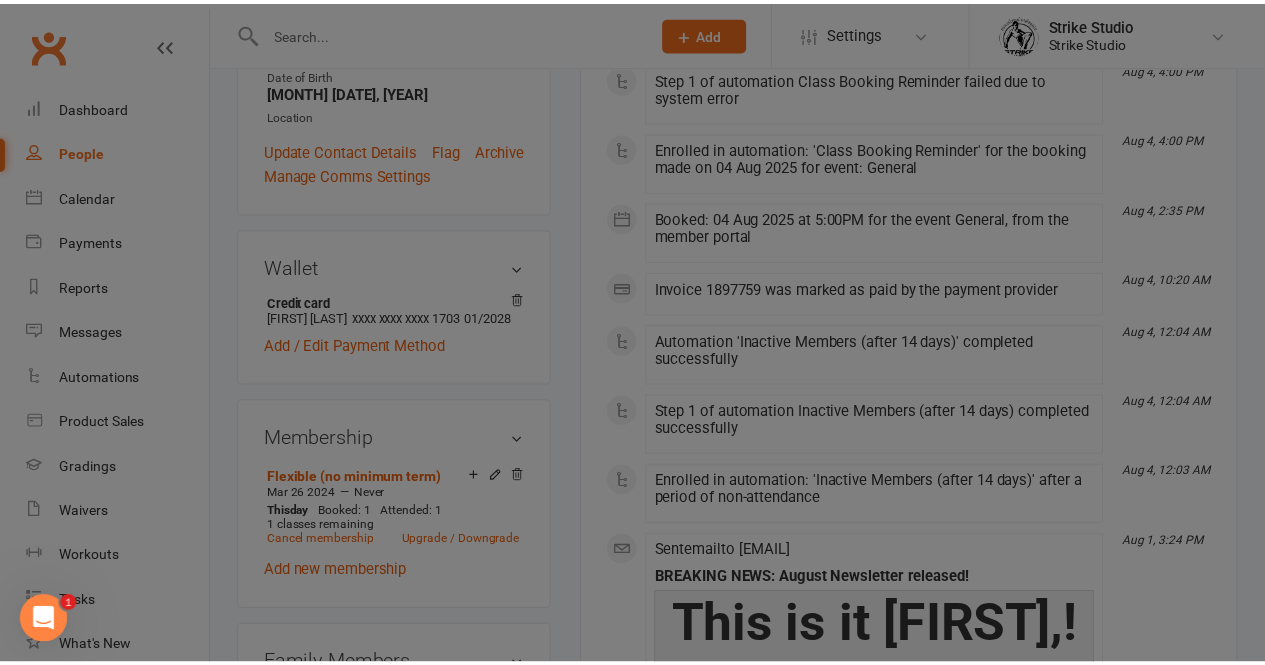 scroll, scrollTop: 534, scrollLeft: 0, axis: vertical 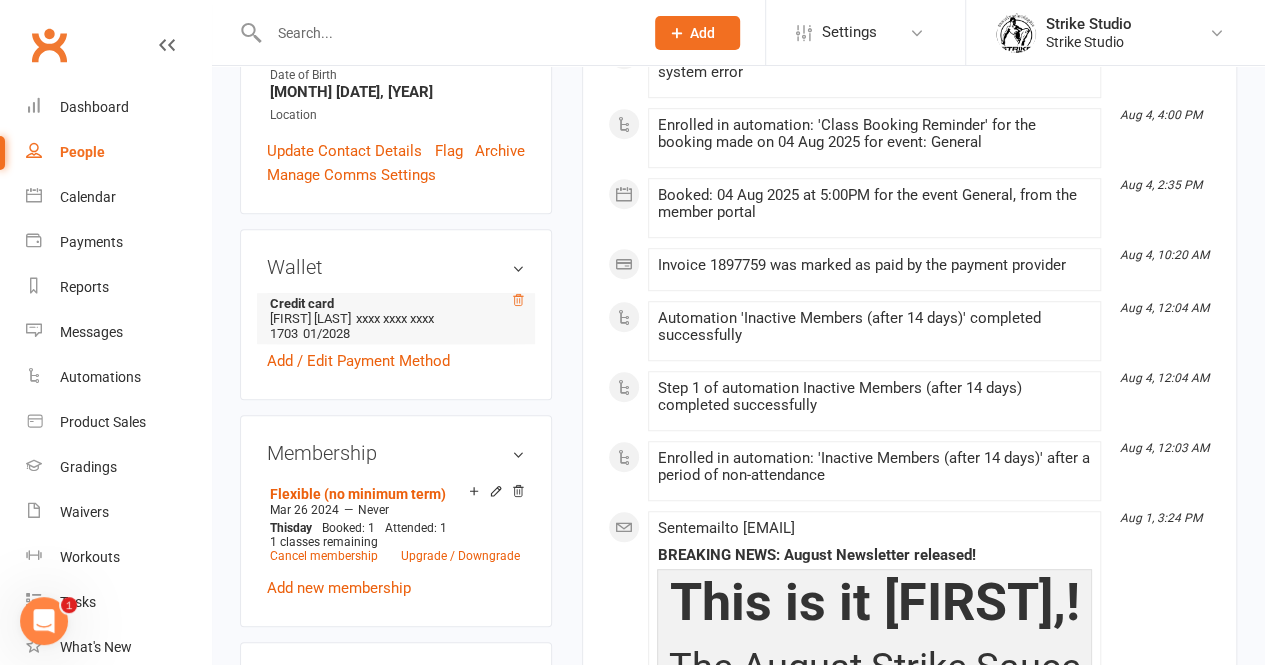 click 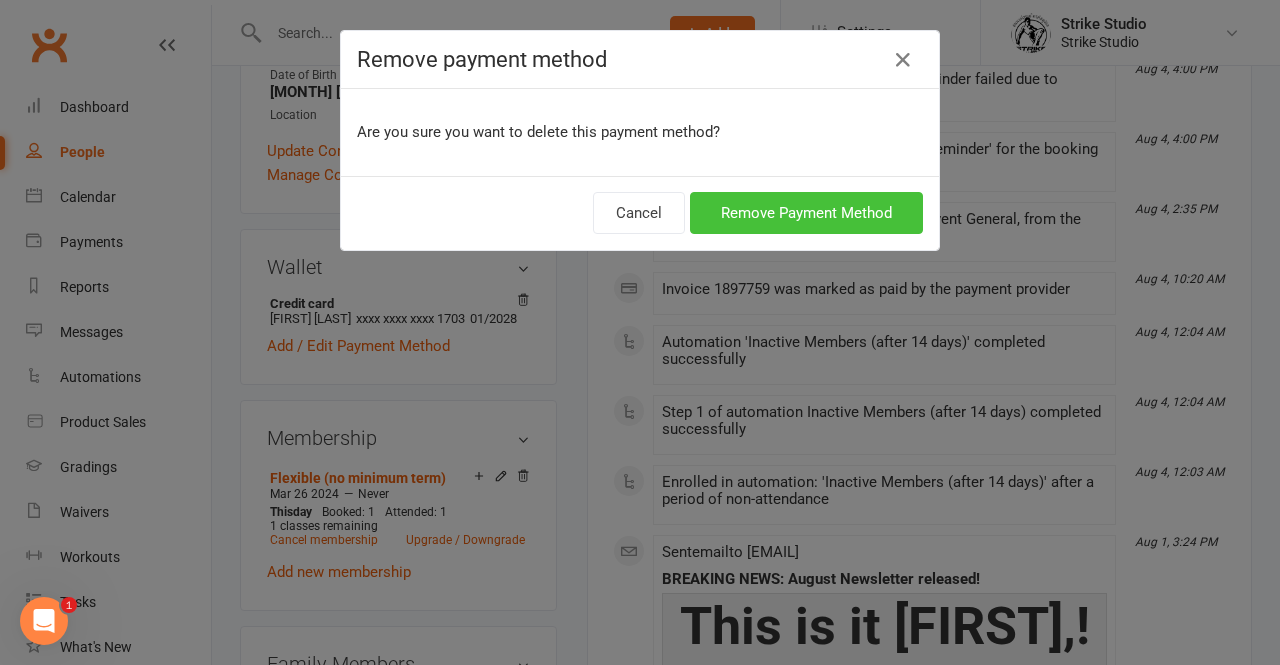 click on "Remove Payment Method" at bounding box center (806, 213) 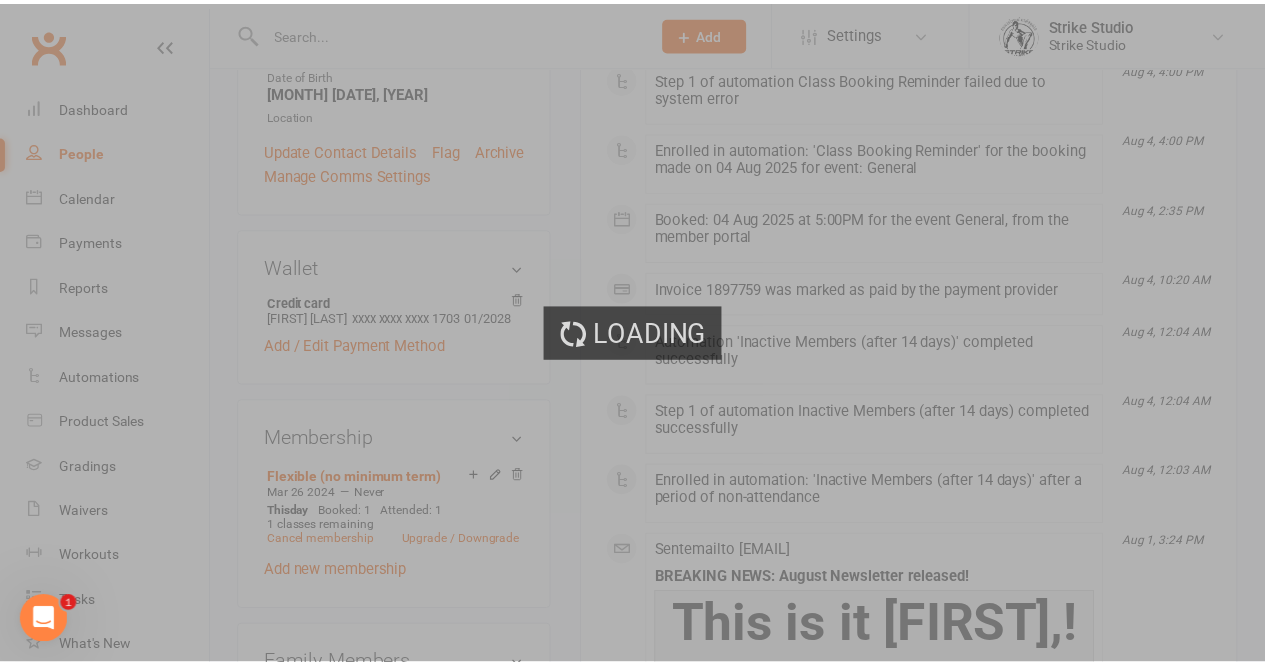 scroll, scrollTop: 534, scrollLeft: 0, axis: vertical 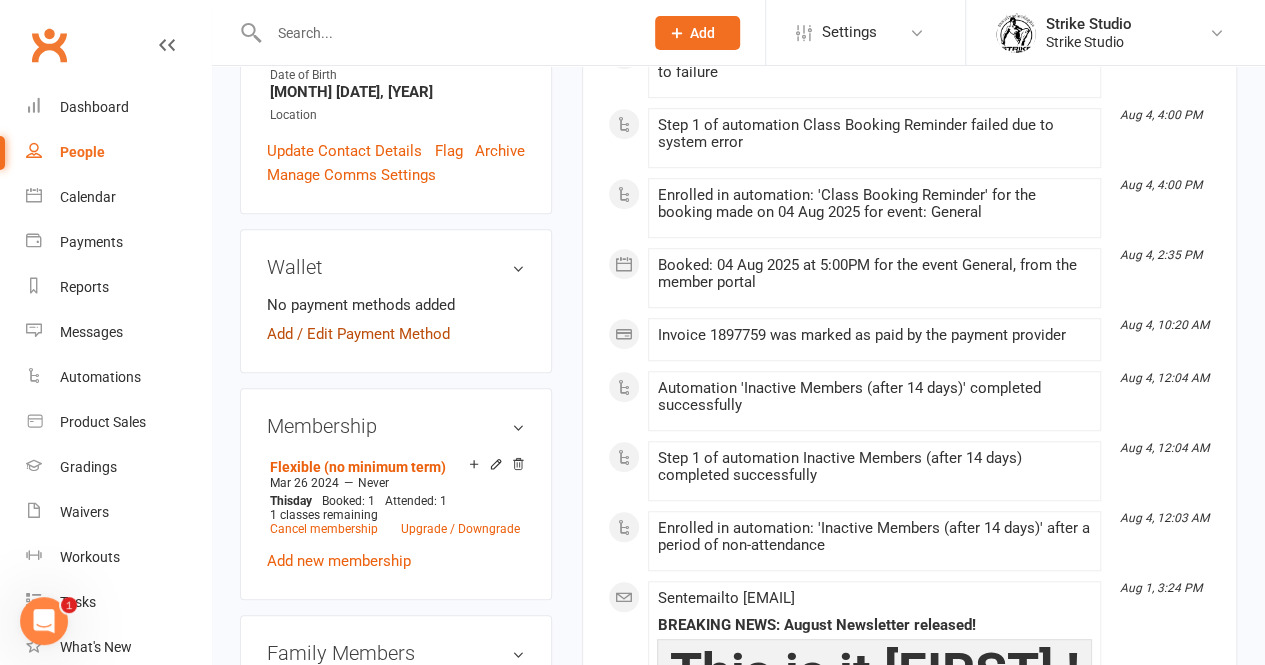 click on "Add / Edit Payment Method" at bounding box center [358, 334] 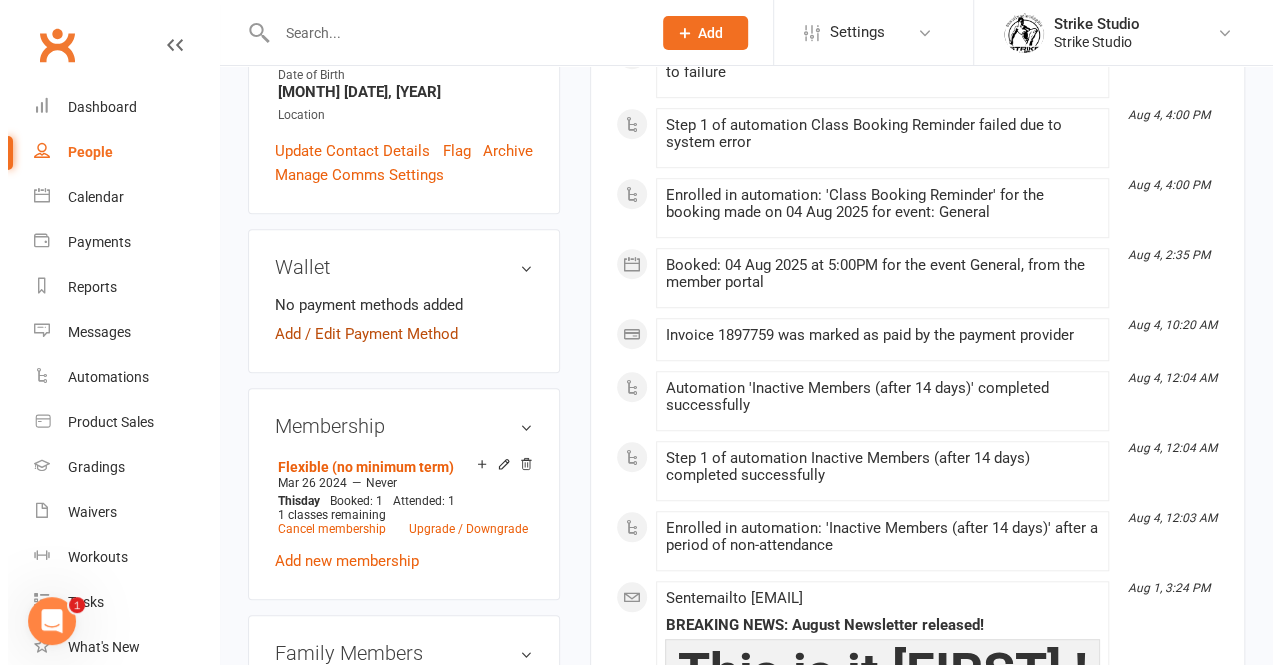 scroll, scrollTop: 510, scrollLeft: 0, axis: vertical 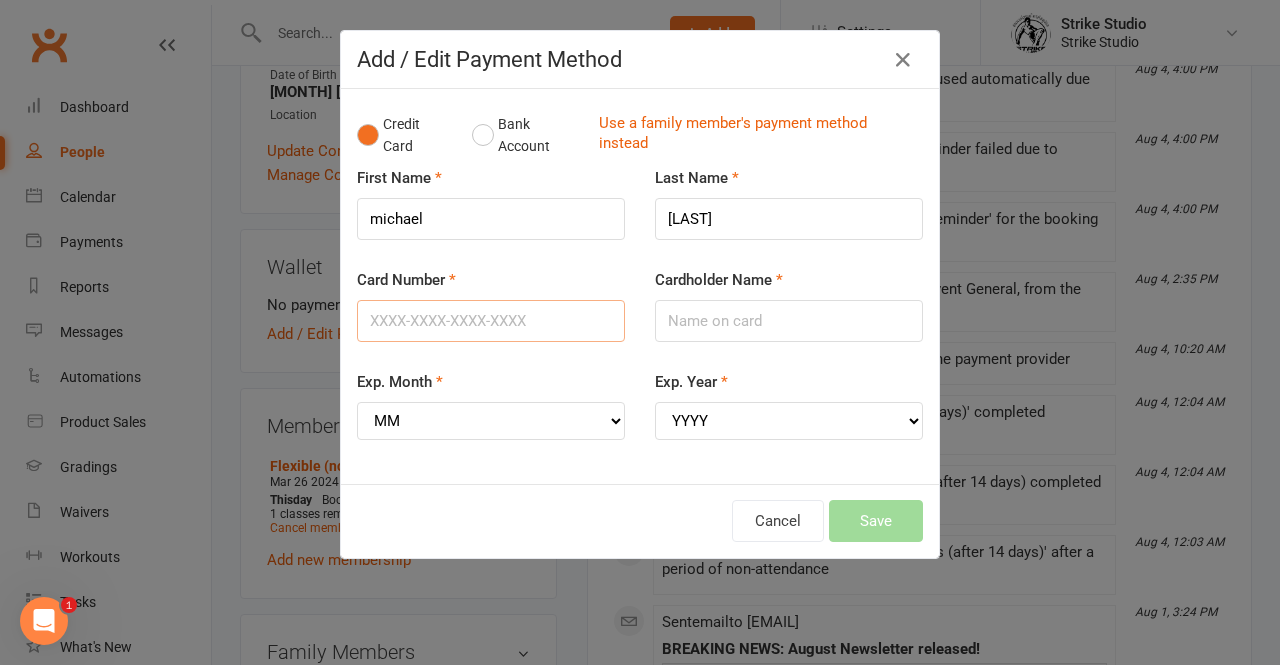 click on "Card Number" at bounding box center (491, 321) 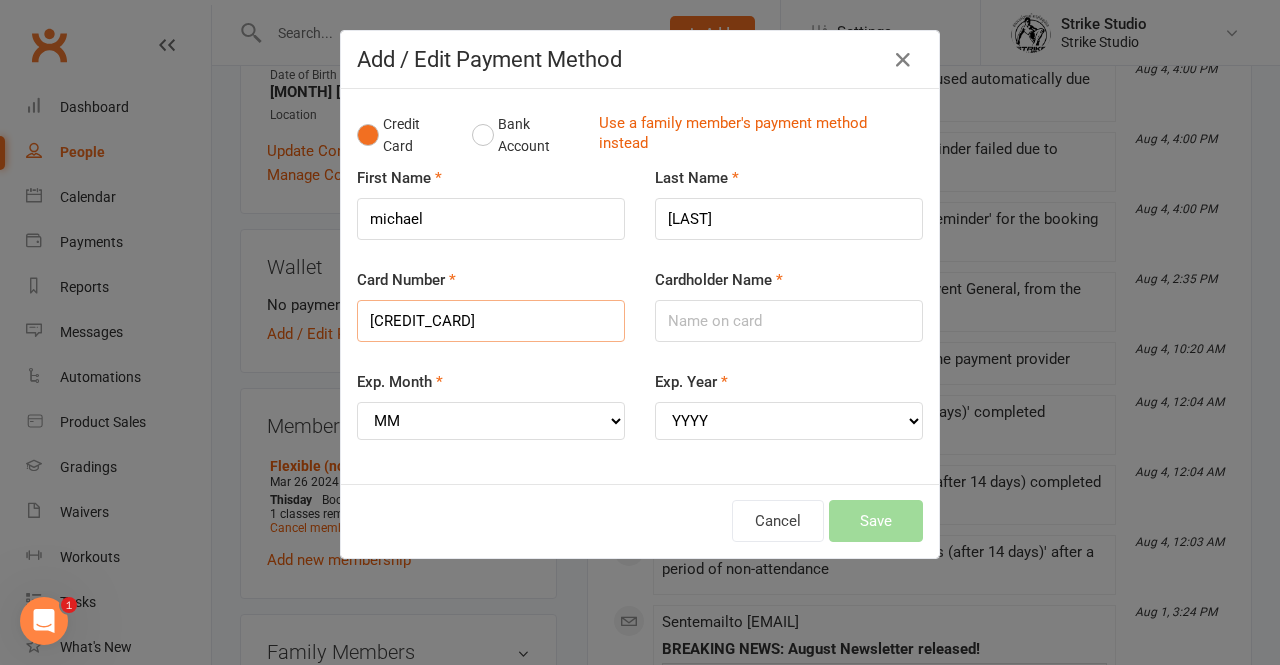 type on "[CREDIT_CARD]" 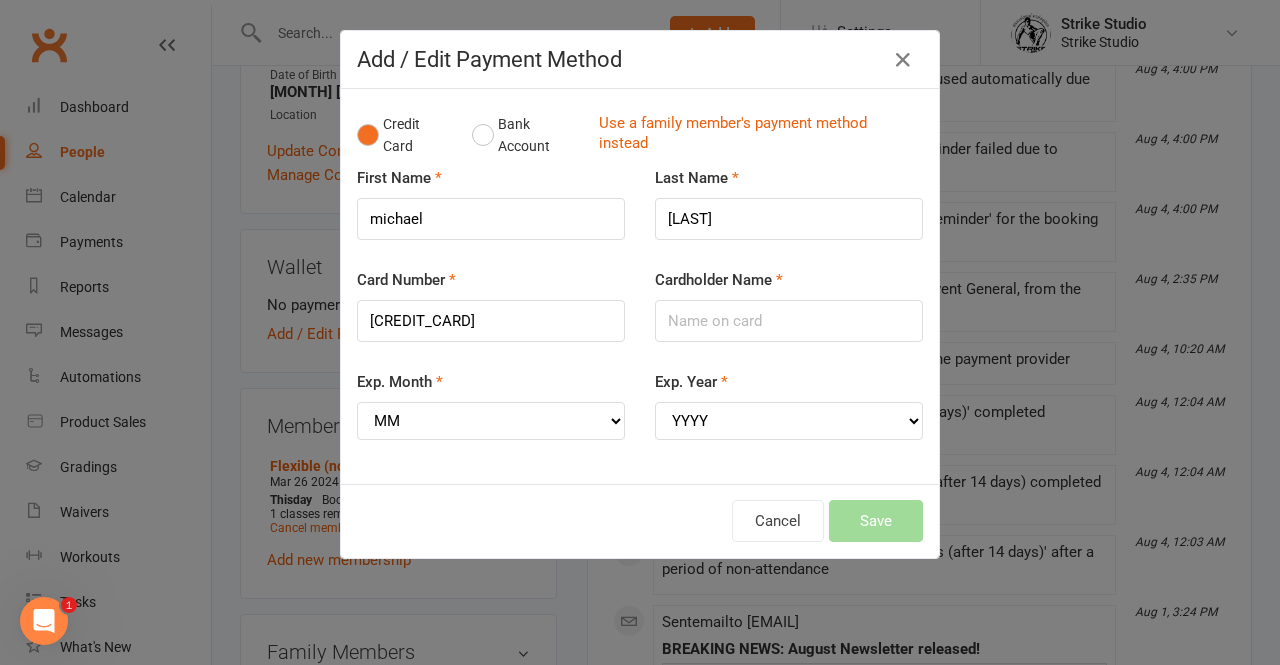 click on "First Name [FIRST]" at bounding box center [491, 217] 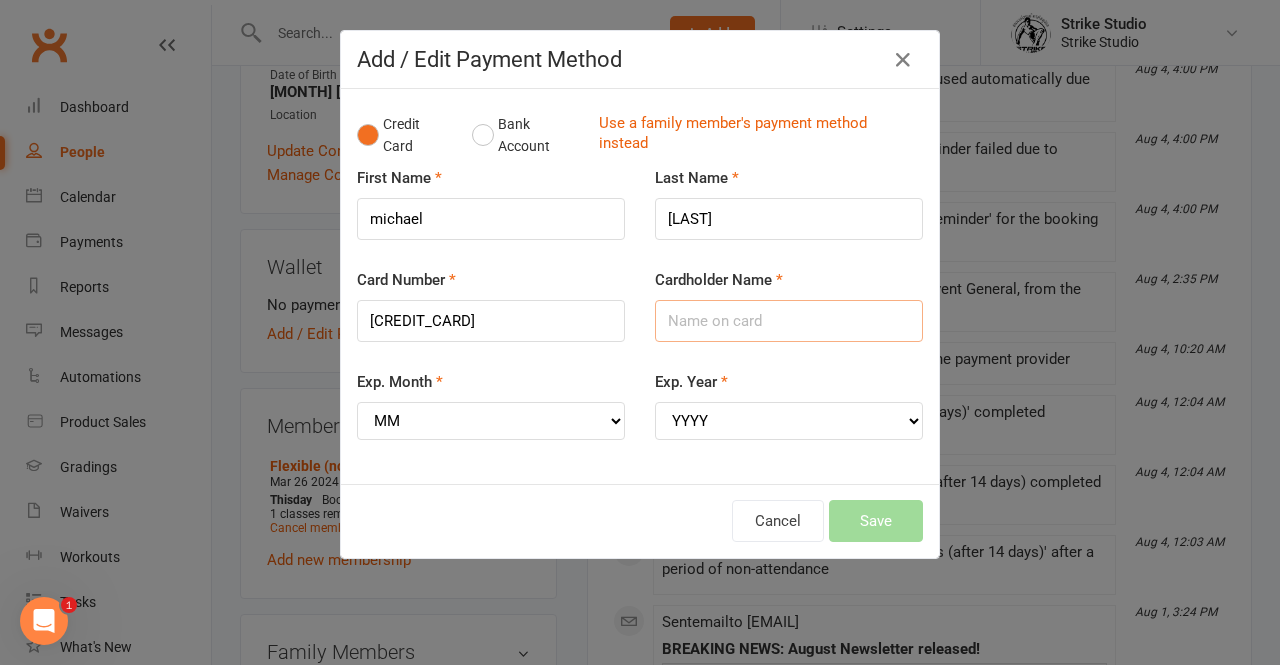 click on "Cardholder Name" at bounding box center [789, 321] 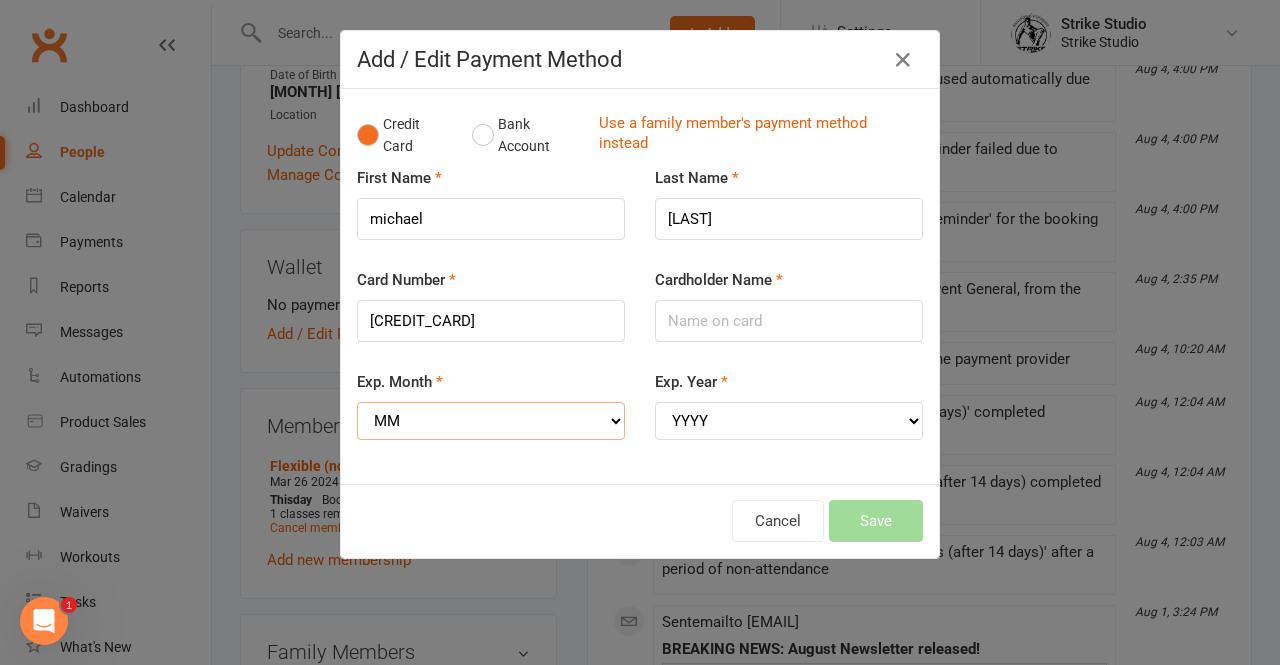 click on "MM 01 02 03 04 05 06 07 08 09 10 11 12" at bounding box center [491, 421] 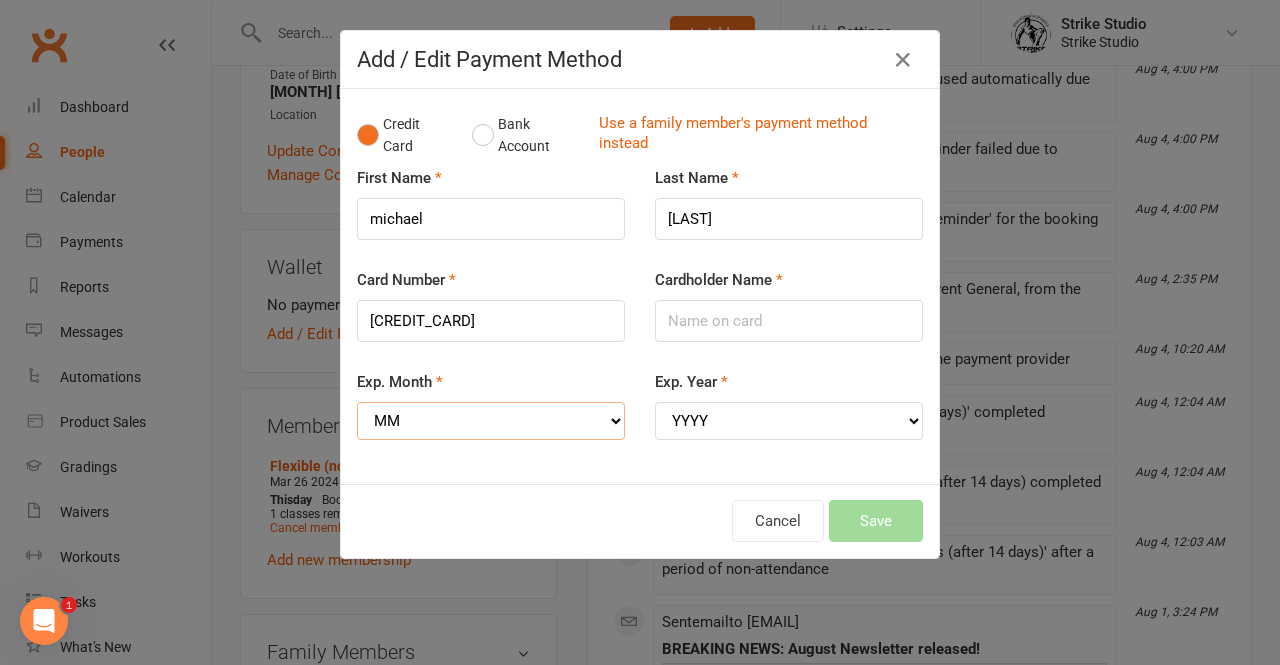 select on "01" 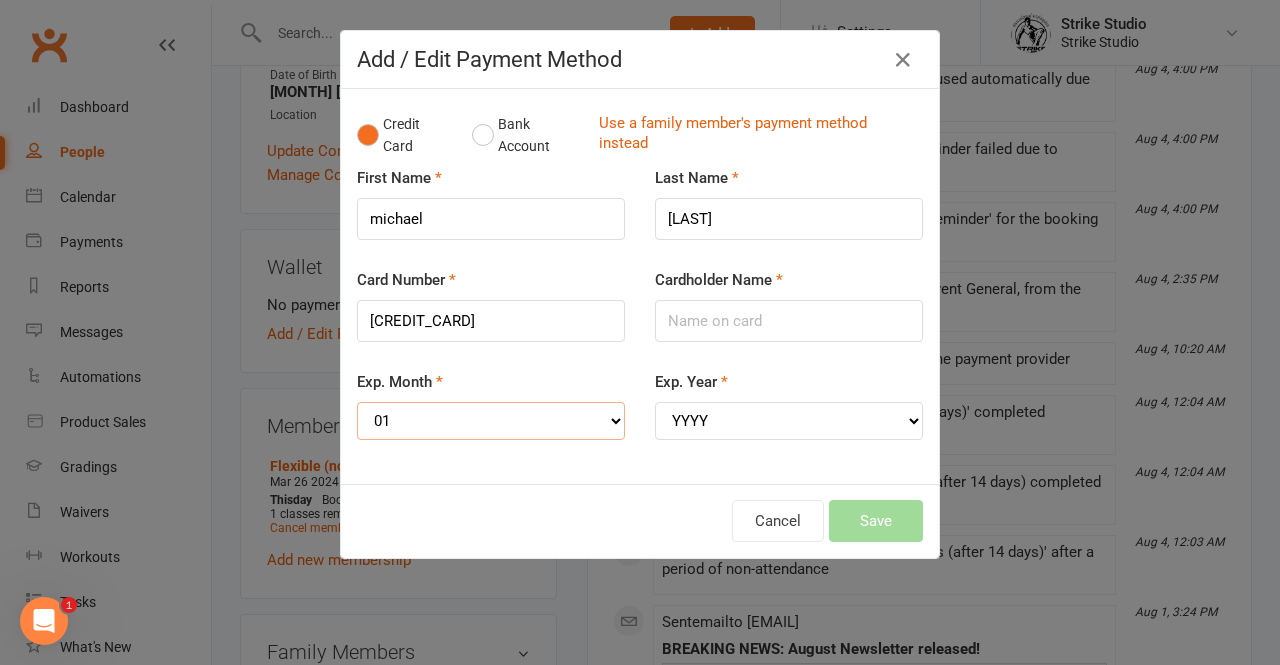click on "MM 01 02 03 04 05 06 07 08 09 10 11 12" at bounding box center (491, 421) 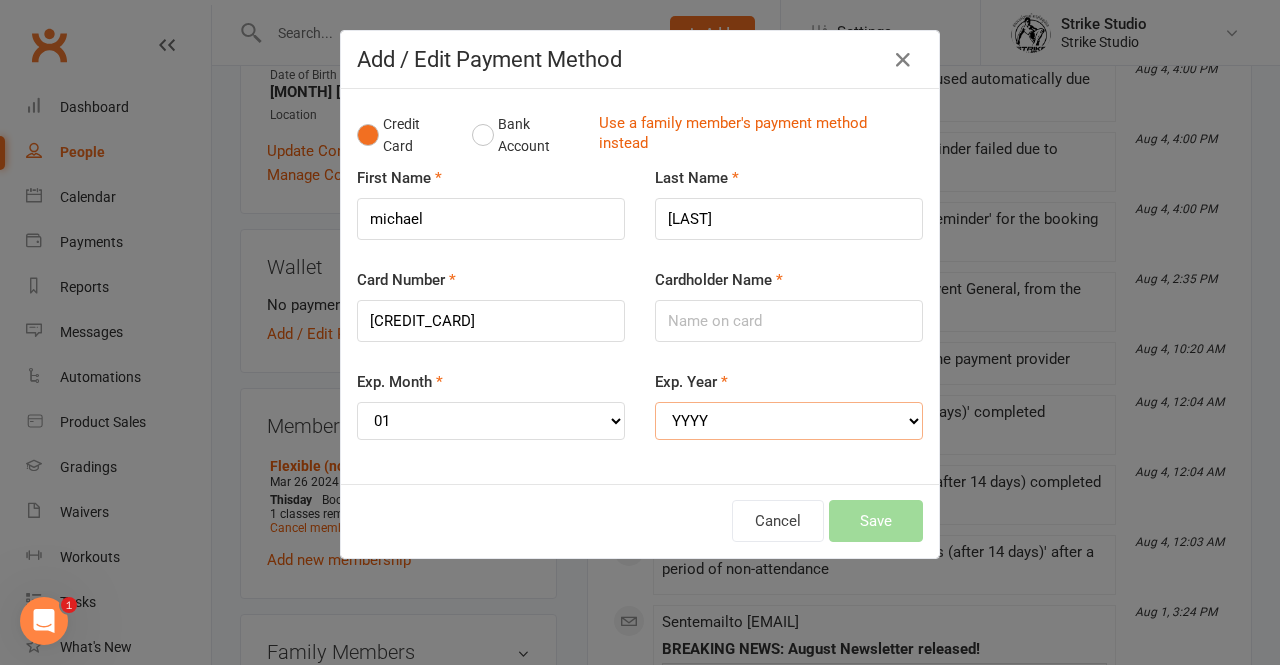 click on "YYYY 2025 2026 2027 2028 2029 2030 2031 2032 2033 2034" at bounding box center (789, 421) 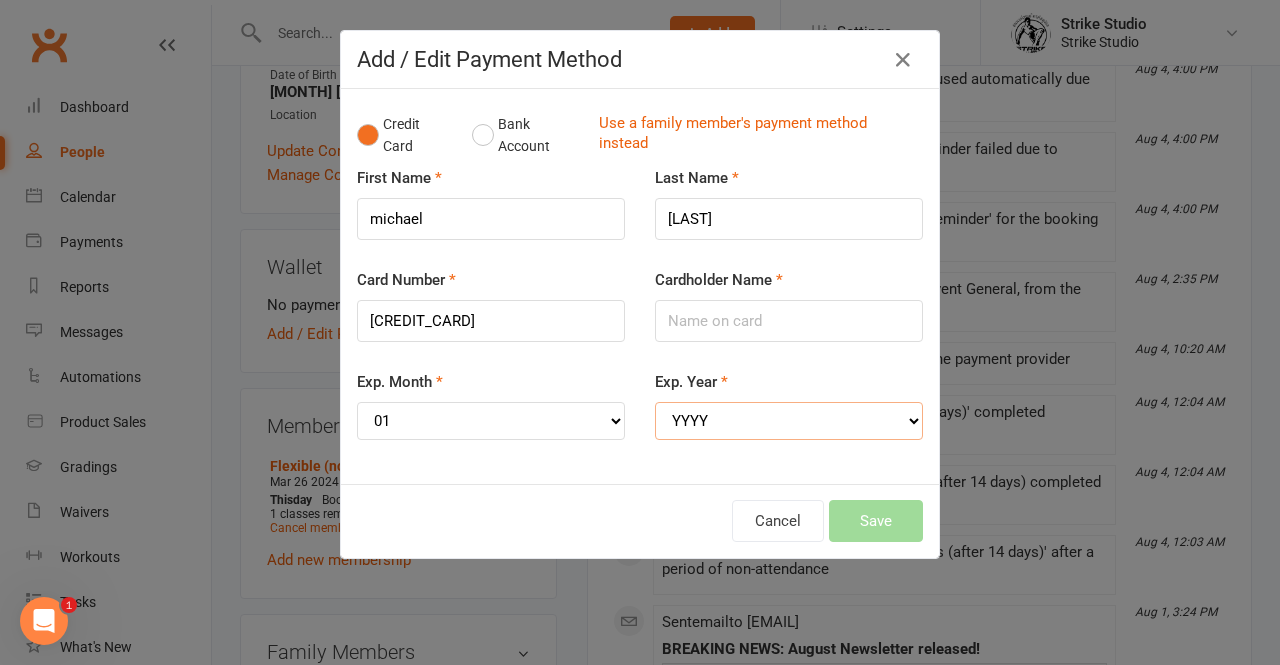 select on "2029" 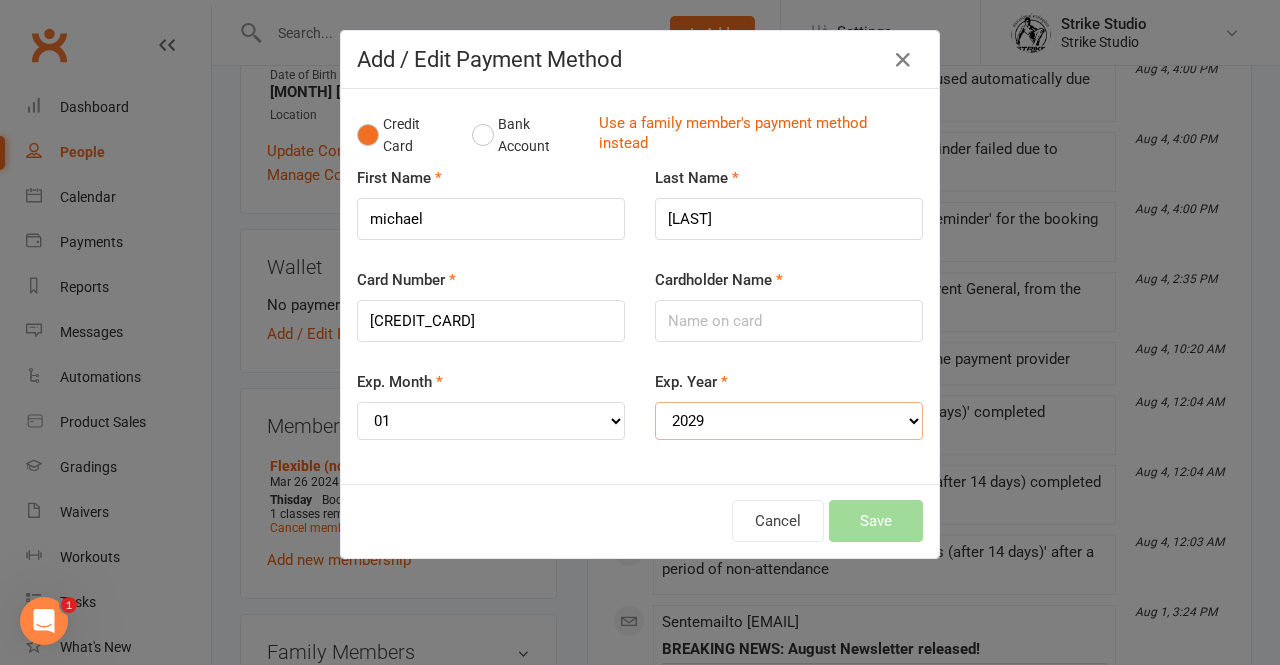 click on "YYYY 2025 2026 2027 2028 2029 2030 2031 2032 2033 2034" at bounding box center (789, 421) 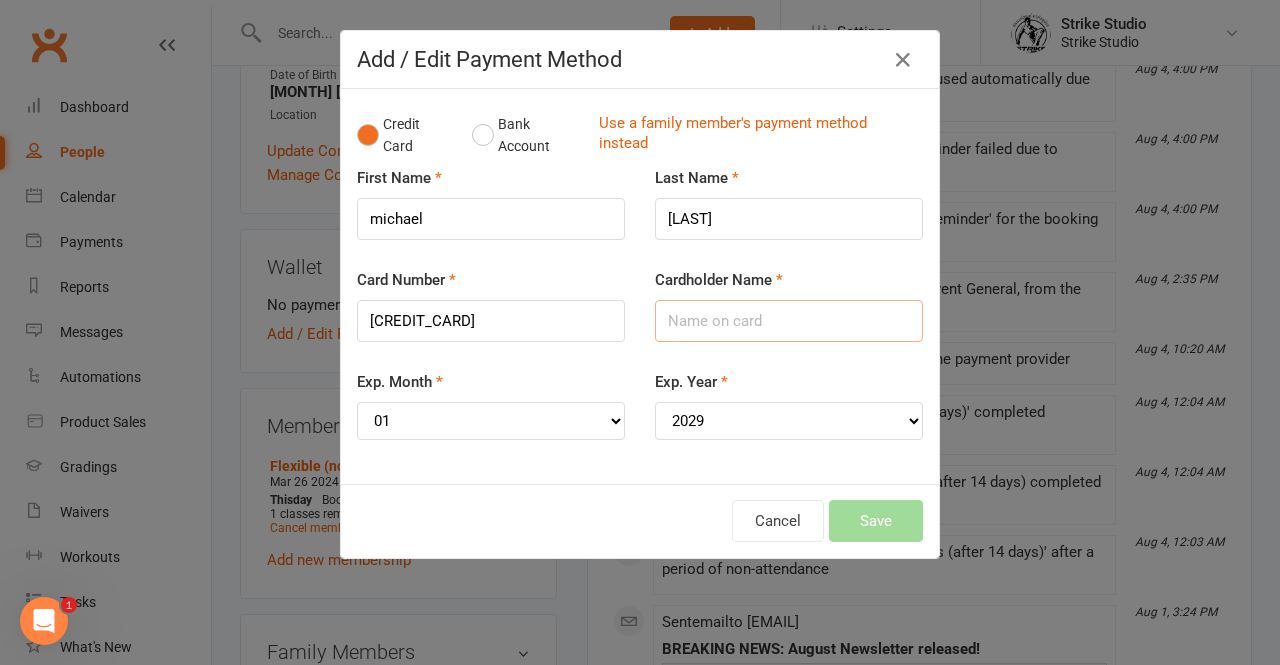 click on "Cardholder Name" at bounding box center [789, 321] 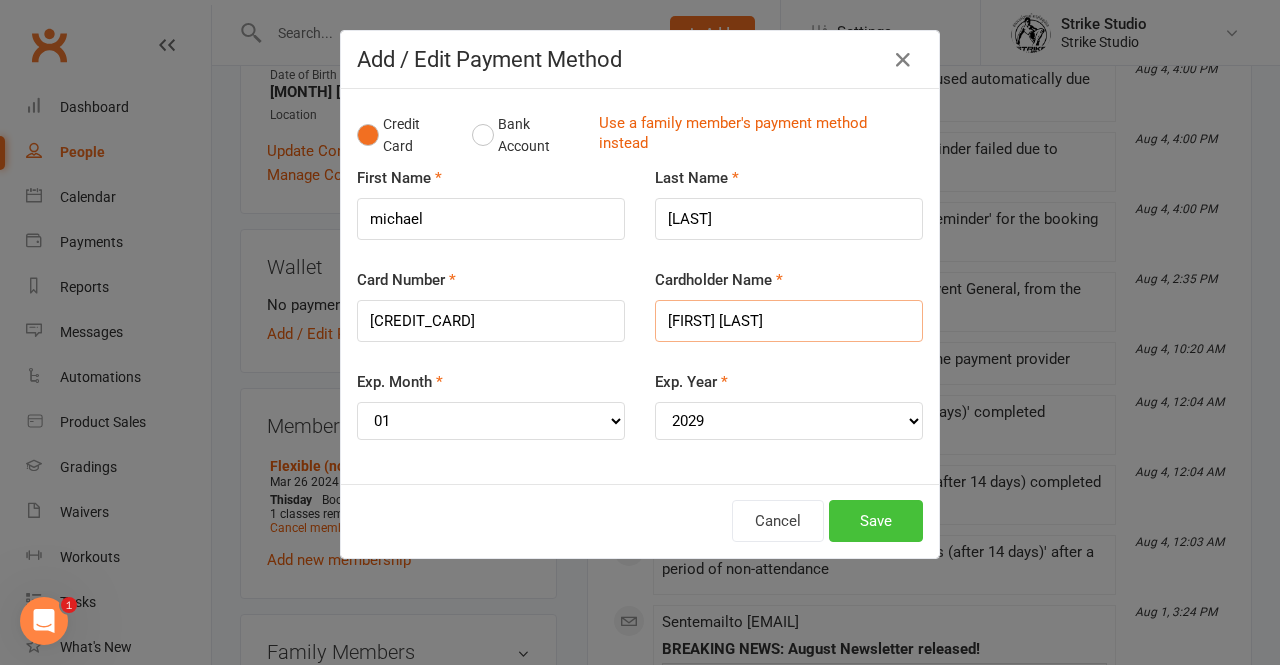 type on "[FIRST] [LAST]" 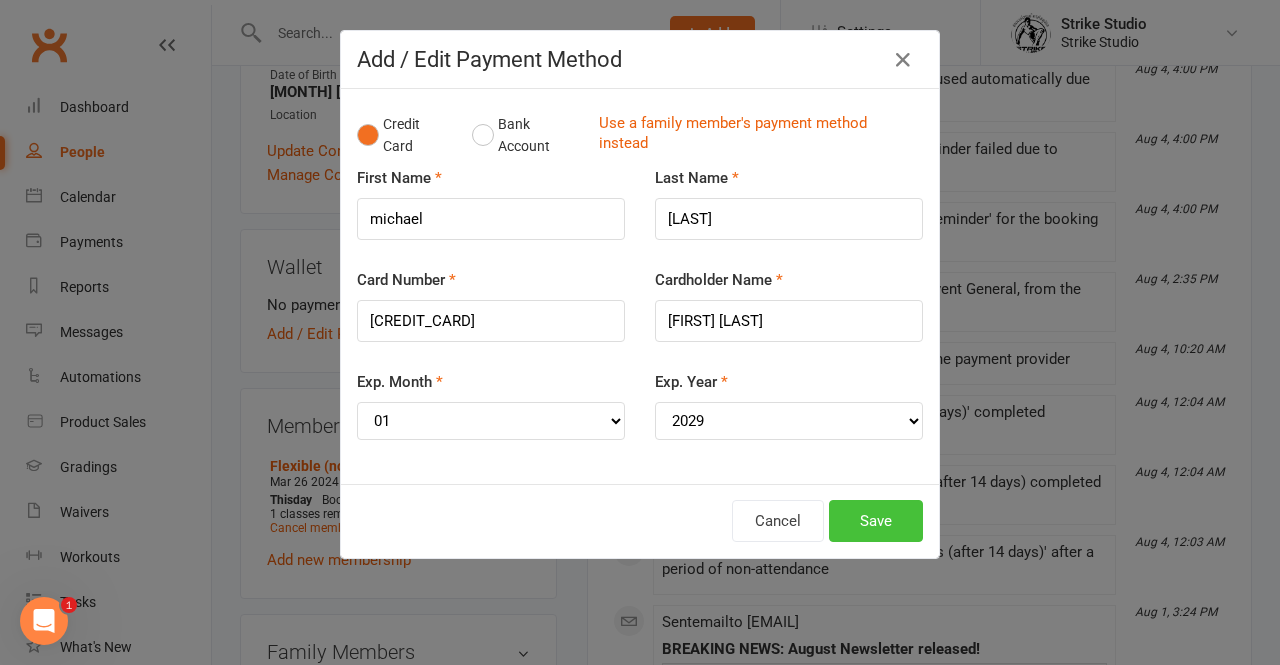 click on "Save" at bounding box center [876, 521] 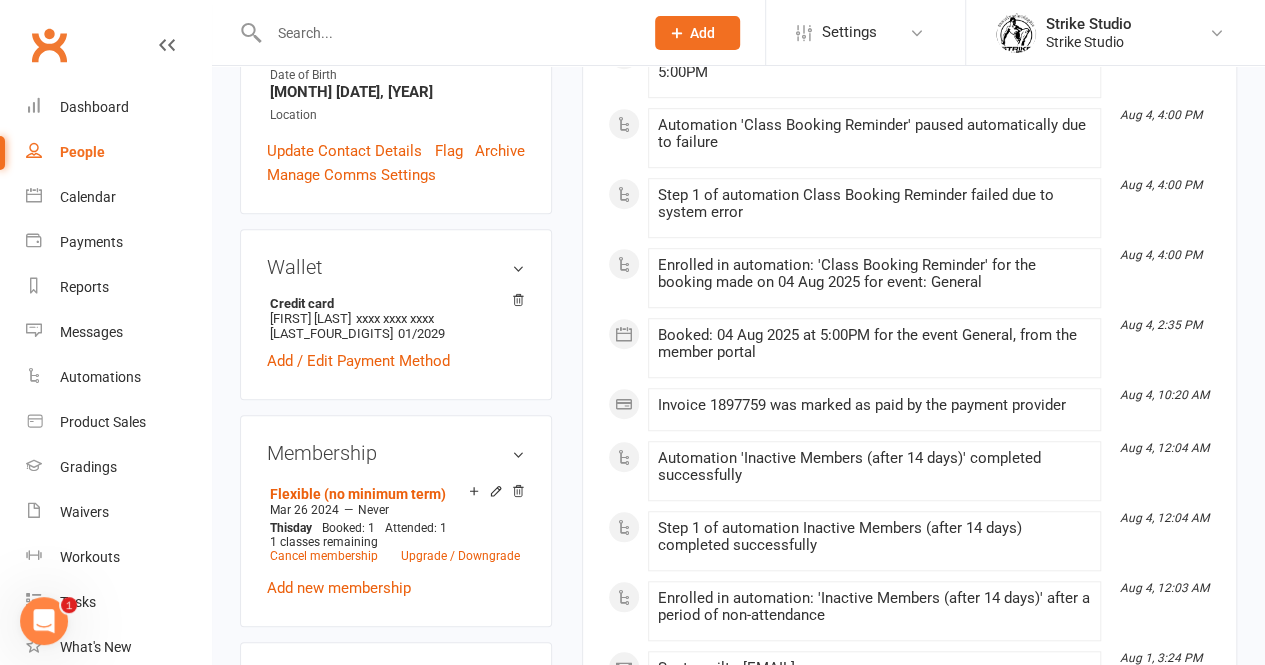 scroll, scrollTop: 0, scrollLeft: 0, axis: both 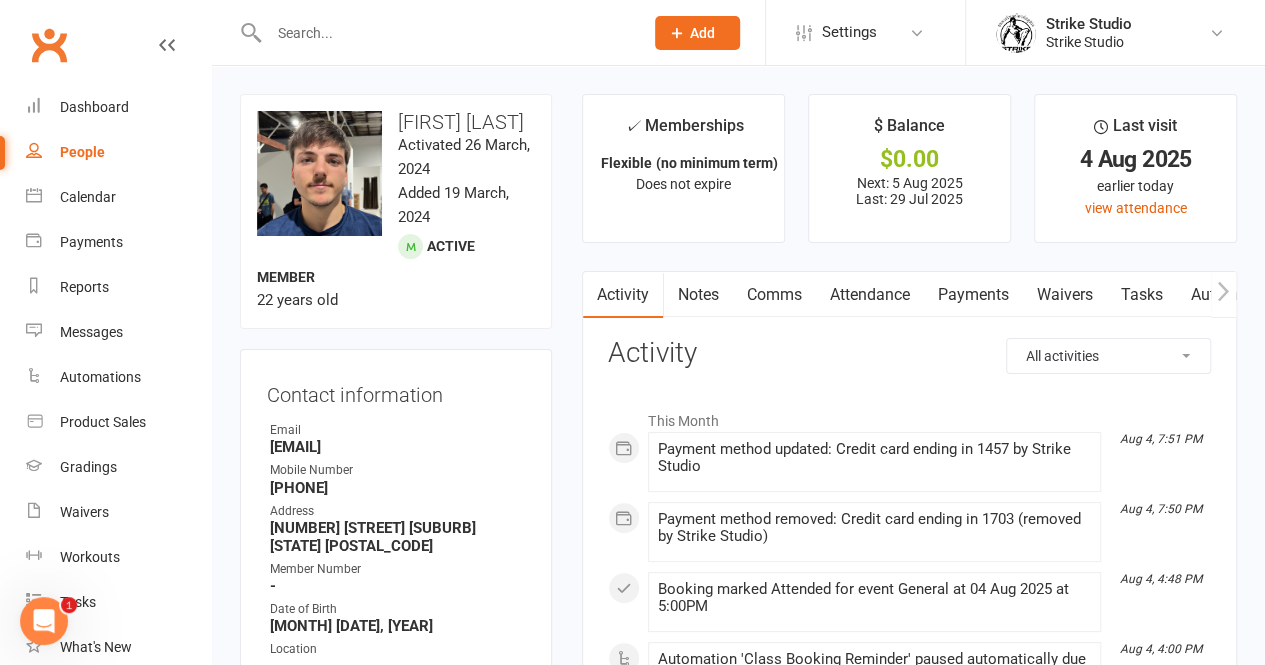 click on "Payments" at bounding box center (972, 295) 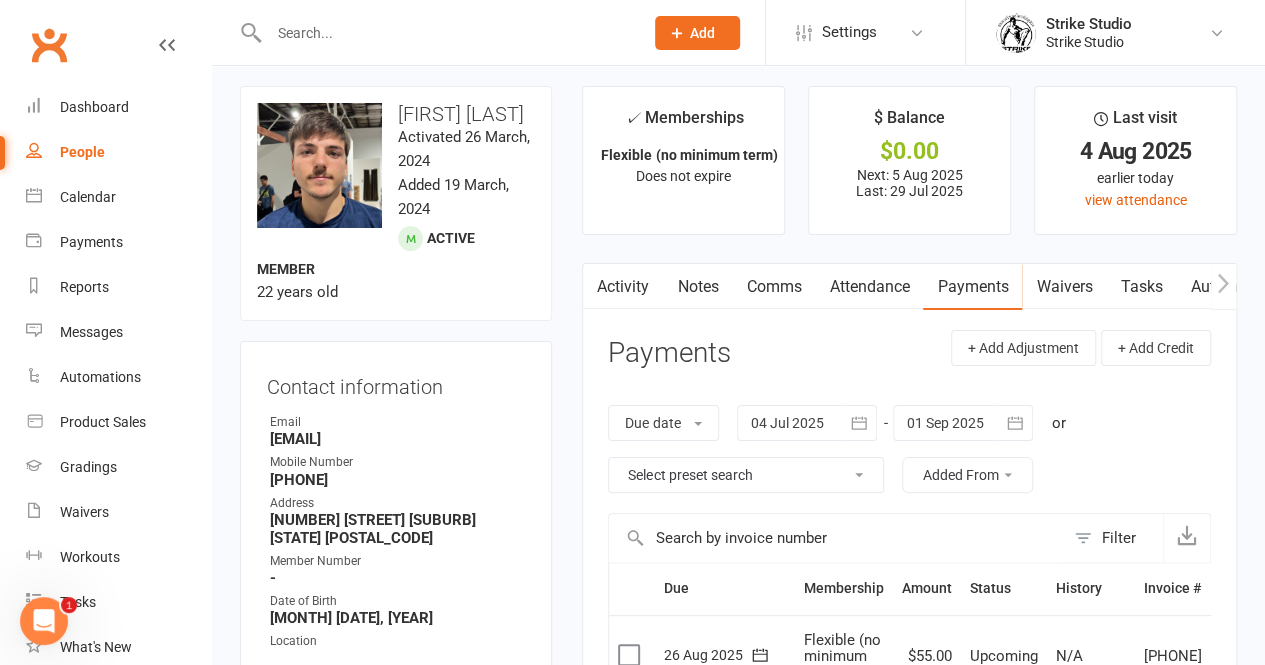 scroll, scrollTop: 0, scrollLeft: 0, axis: both 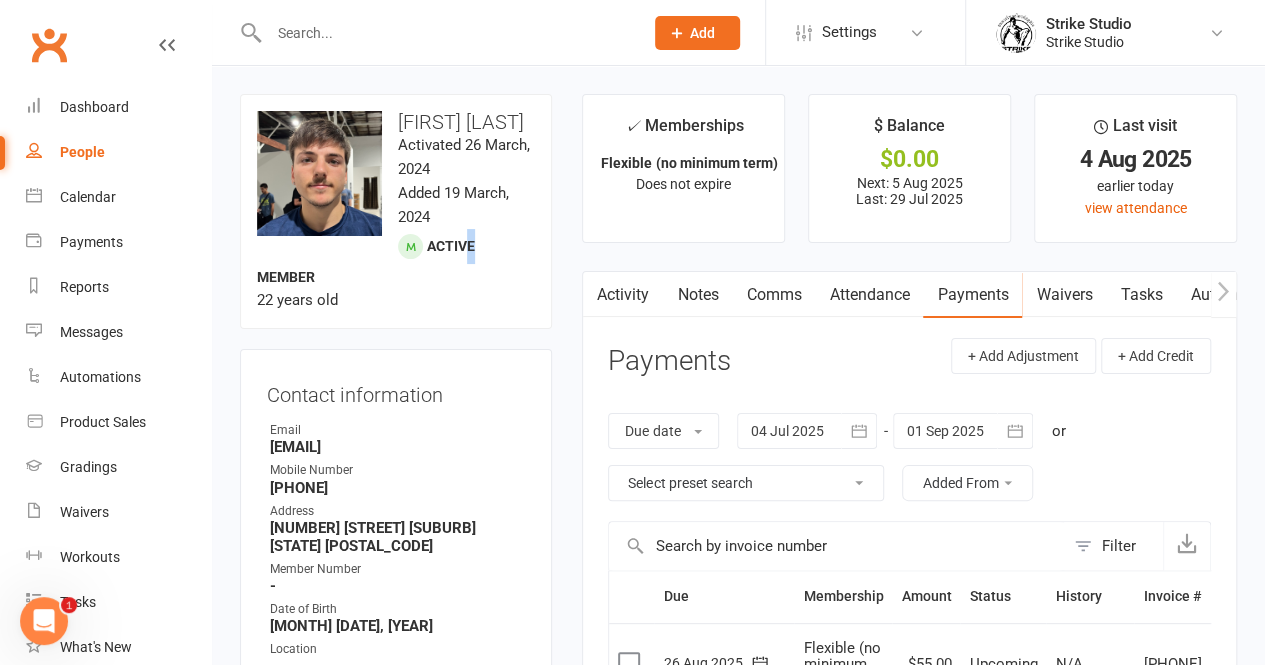 drag, startPoint x: 488, startPoint y: 246, endPoint x: 465, endPoint y: 247, distance: 23.021729 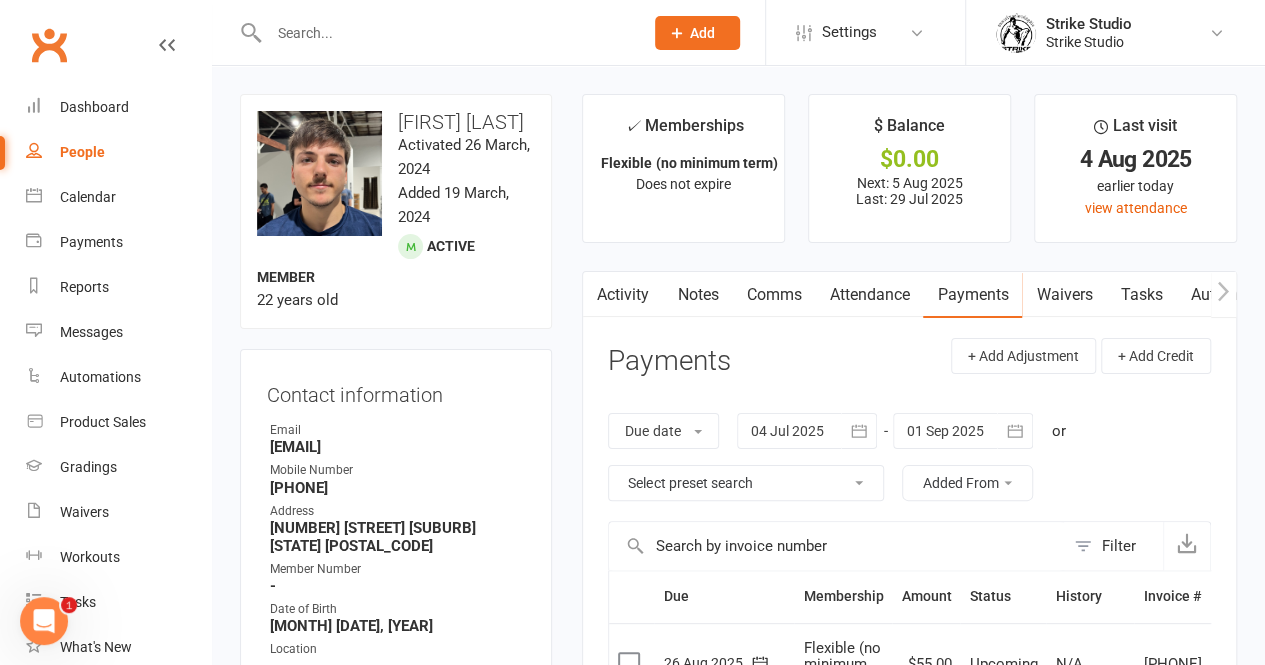 click on "upload photo change photo [FIRST] [LAST] Activated 26 March, 2024 Added 19 March, 2024   Active member 22 years old" at bounding box center (396, 211) 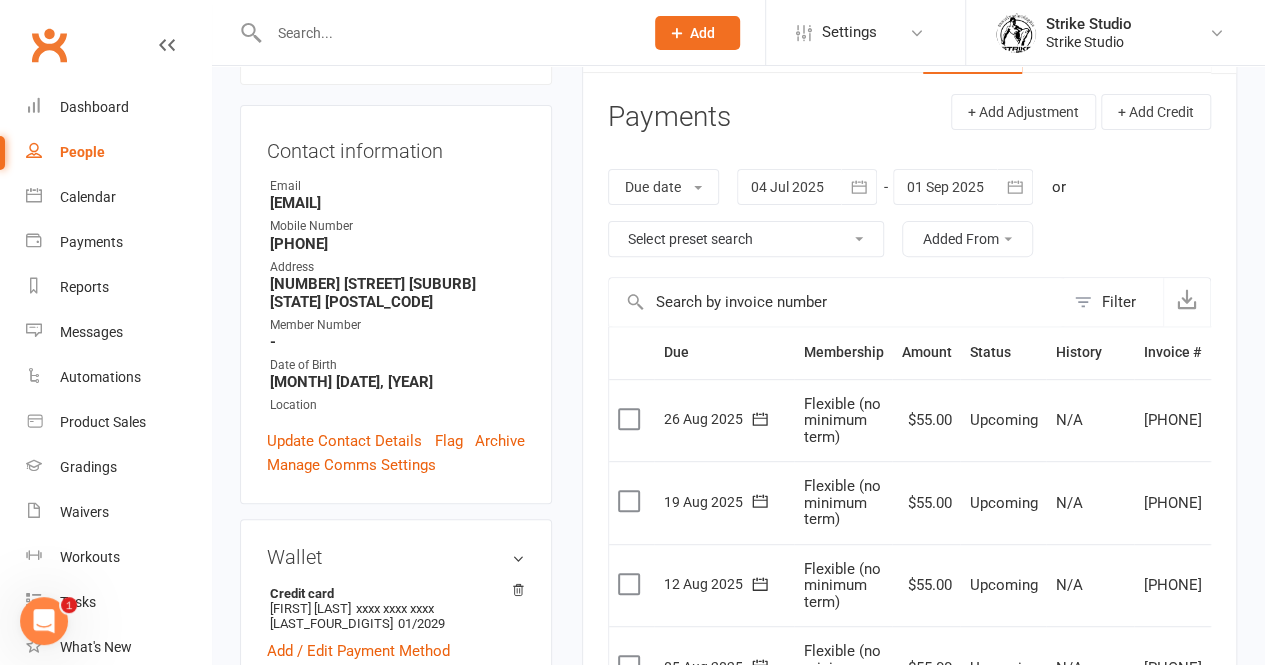 scroll, scrollTop: 0, scrollLeft: 0, axis: both 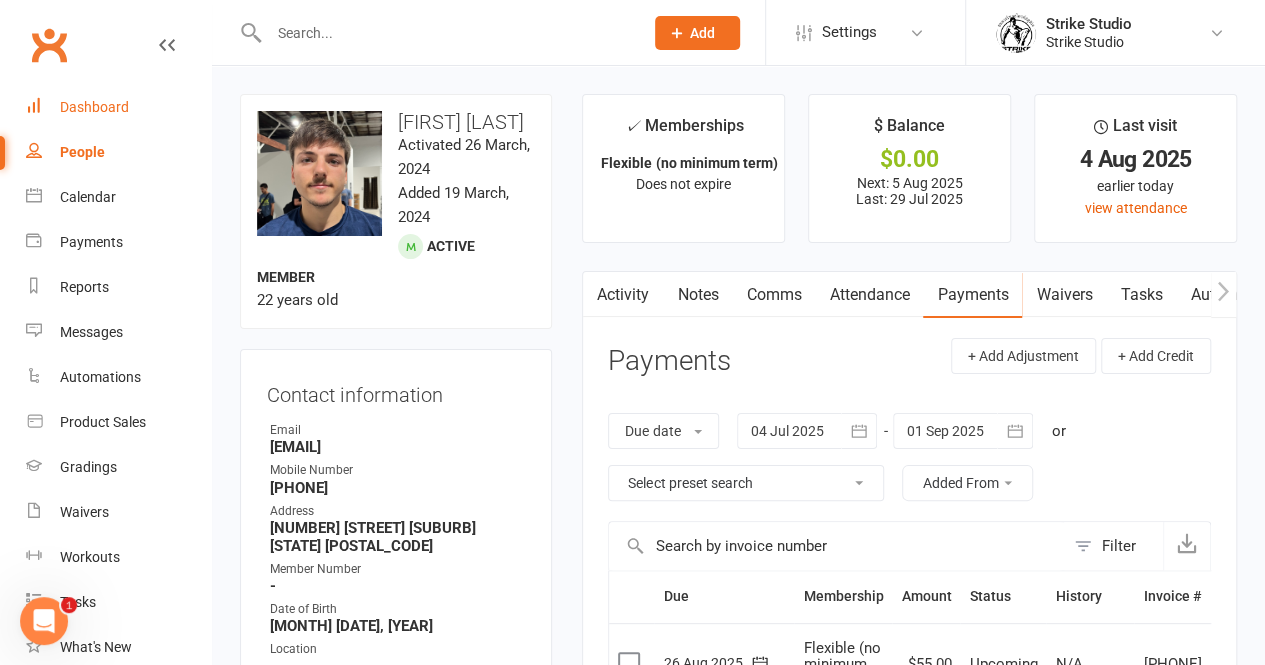 click on "Dashboard" at bounding box center (94, 107) 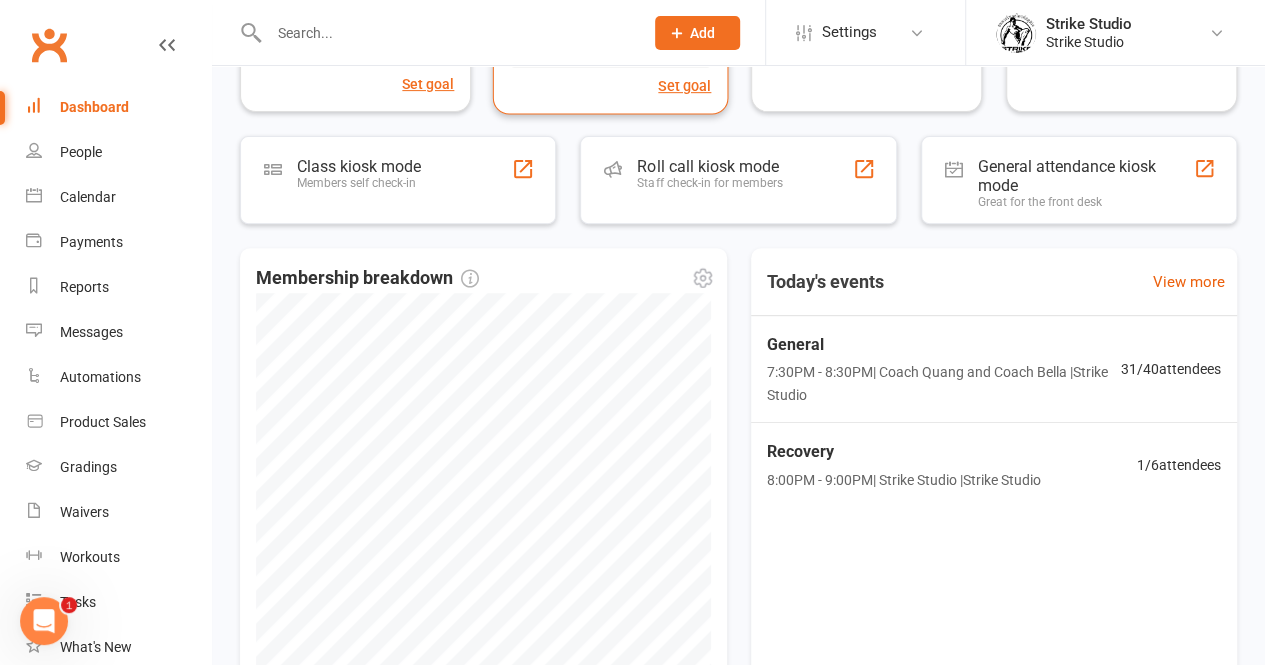 scroll, scrollTop: 303, scrollLeft: 0, axis: vertical 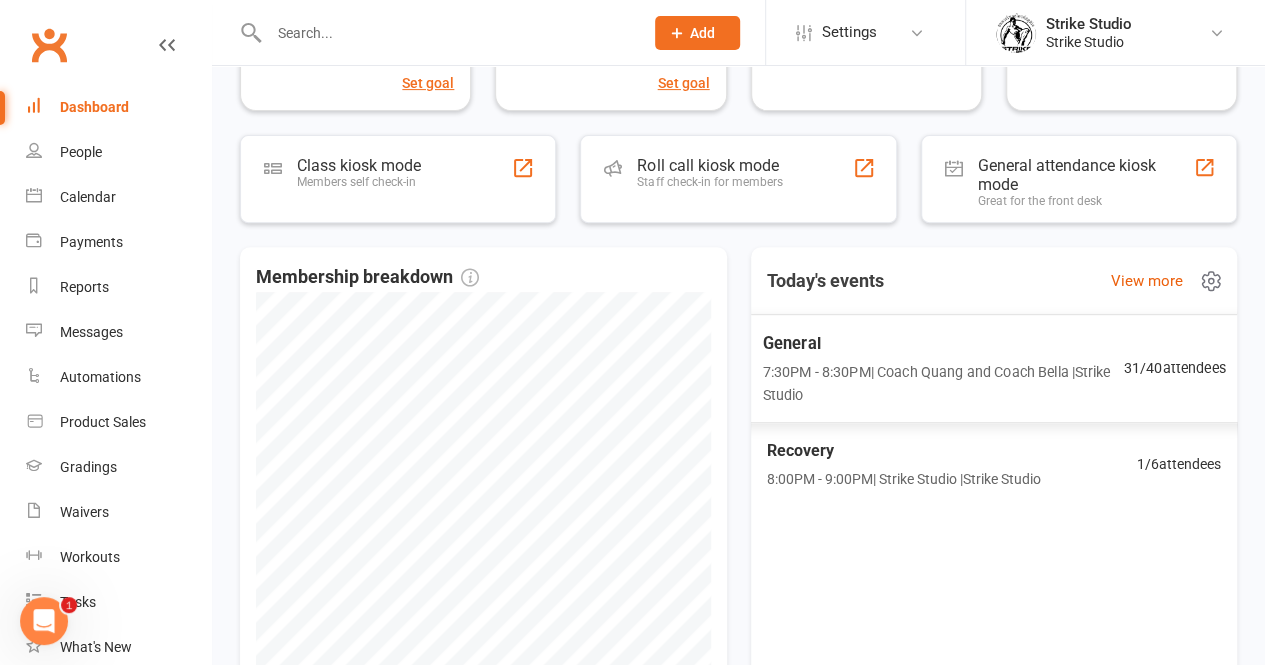 click on "7:30PM - 8:30PM  |   Coach [COACH] and Coach [COACH] |  Strike Studio" at bounding box center (942, 383) 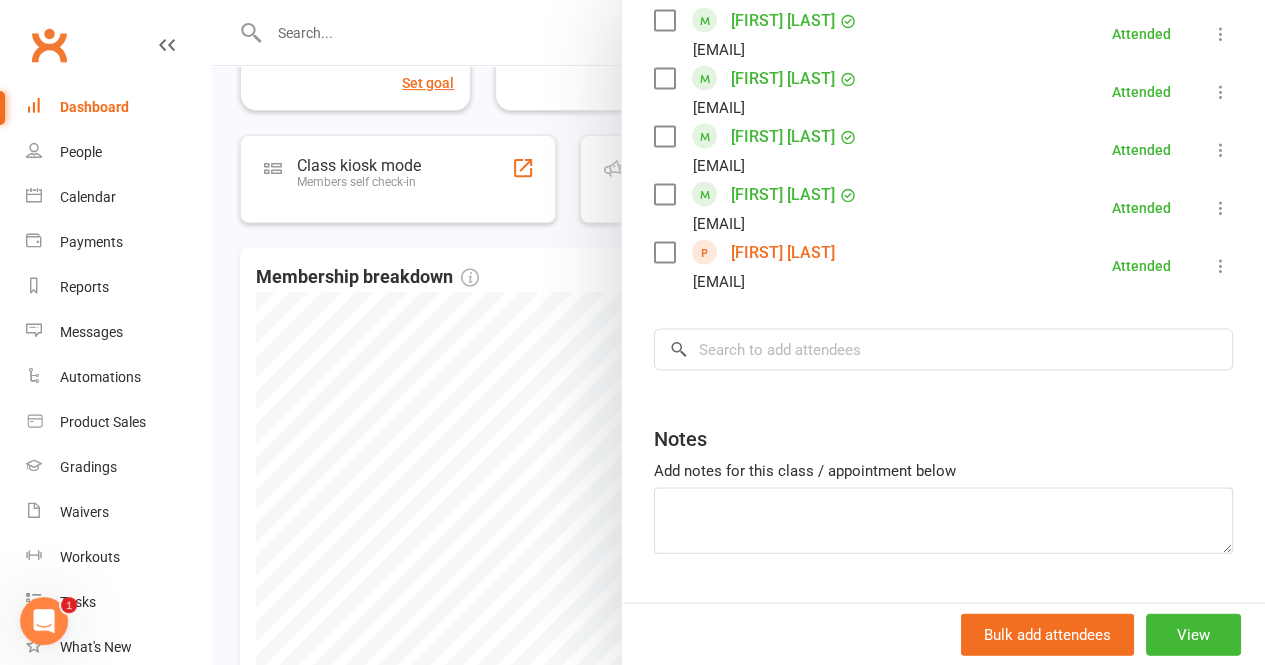 scroll, scrollTop: 1924, scrollLeft: 0, axis: vertical 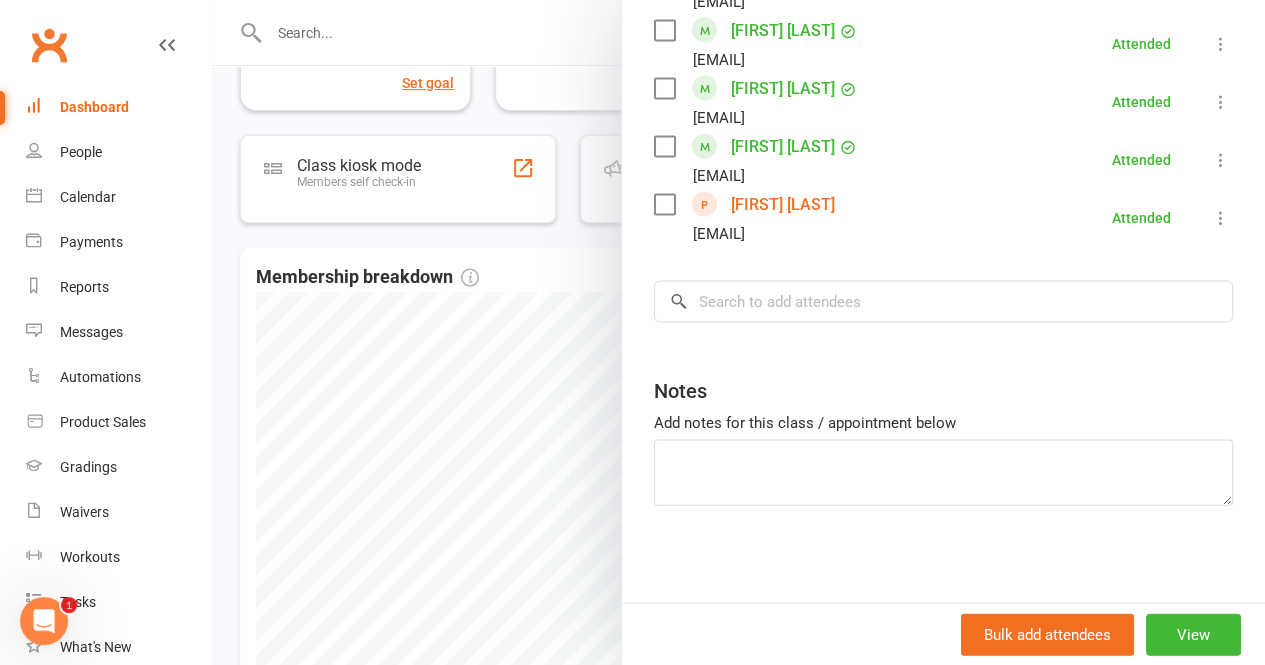 click at bounding box center (738, 332) 